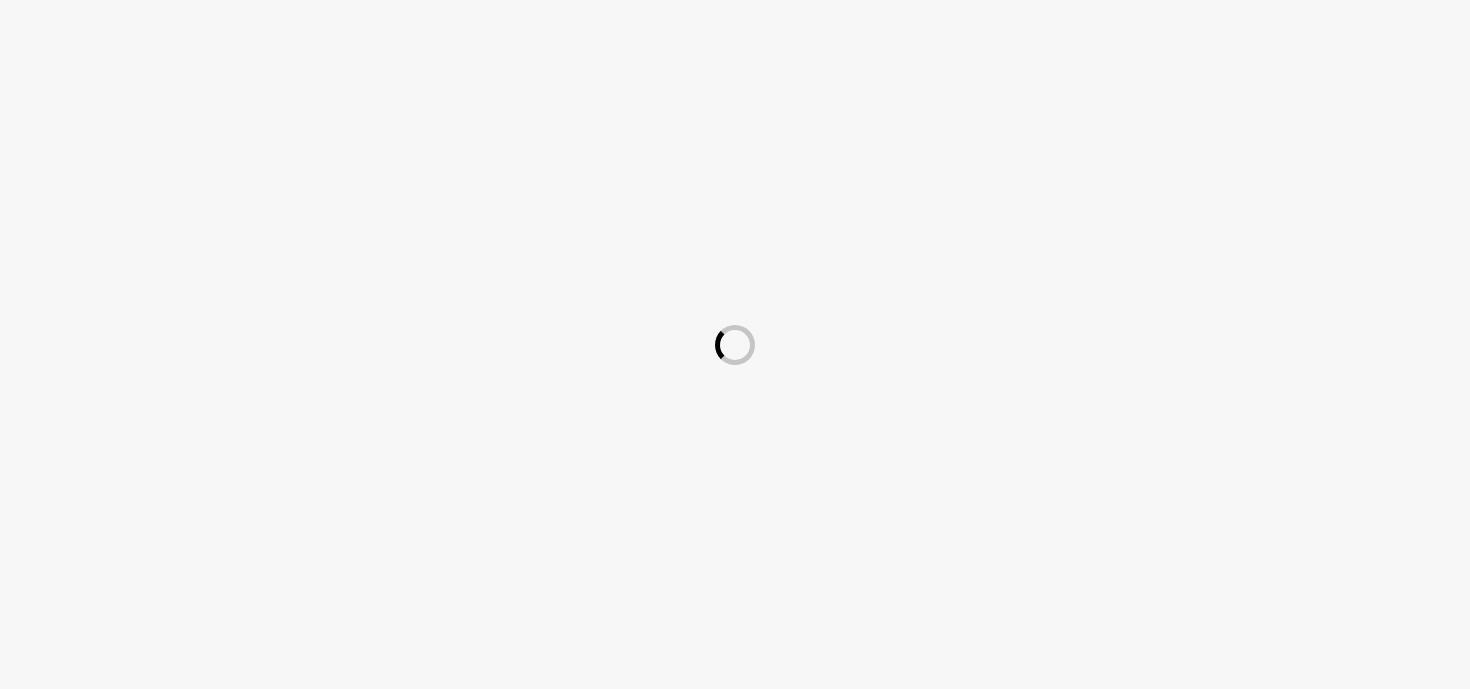 scroll, scrollTop: 0, scrollLeft: 0, axis: both 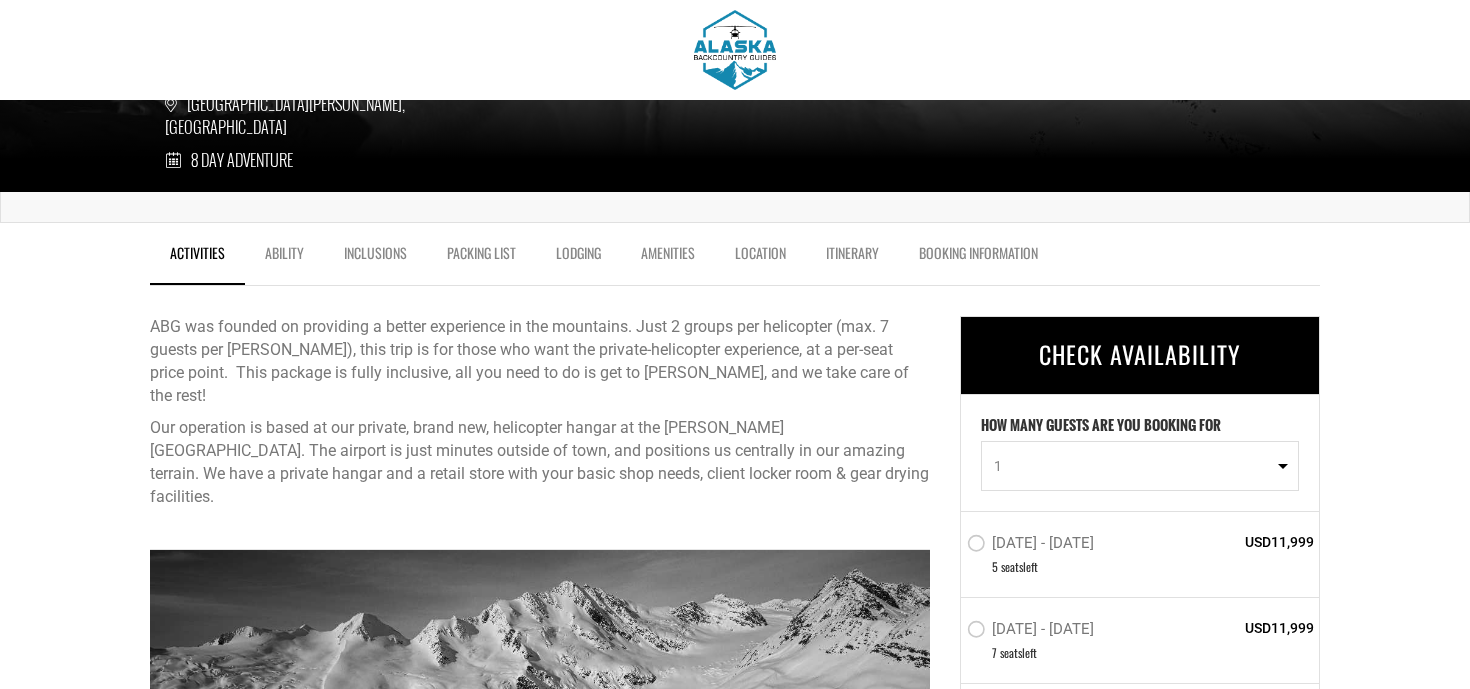 click on "Ability" at bounding box center (284, 258) 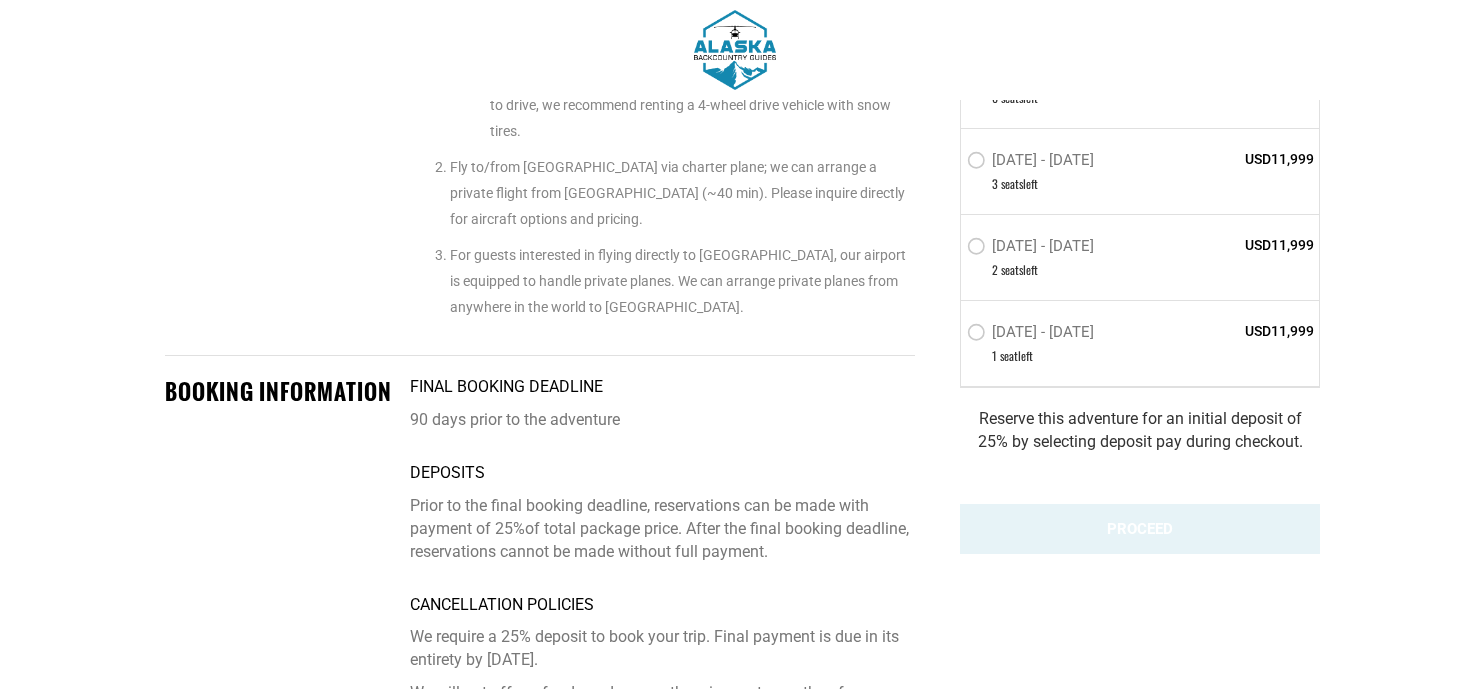 scroll, scrollTop: 5587, scrollLeft: 0, axis: vertical 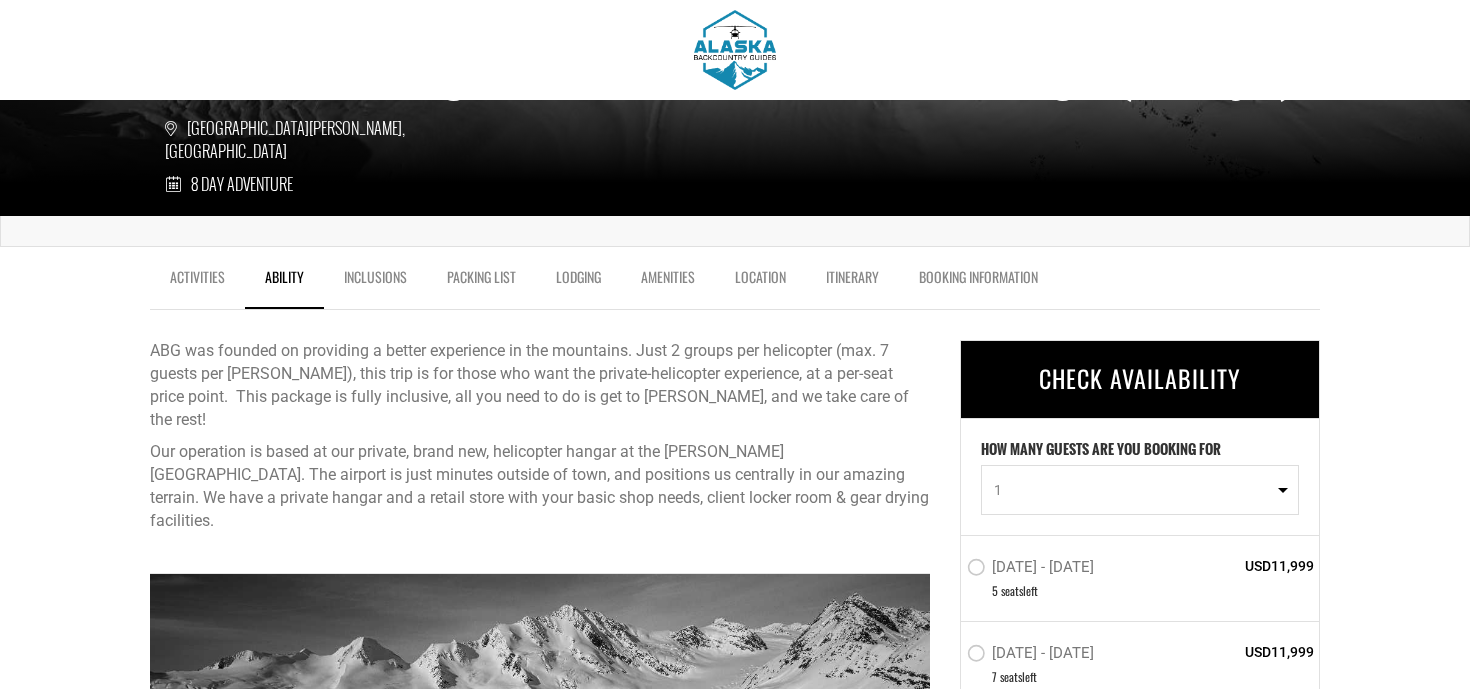 click on "Inclusions" at bounding box center [375, 282] 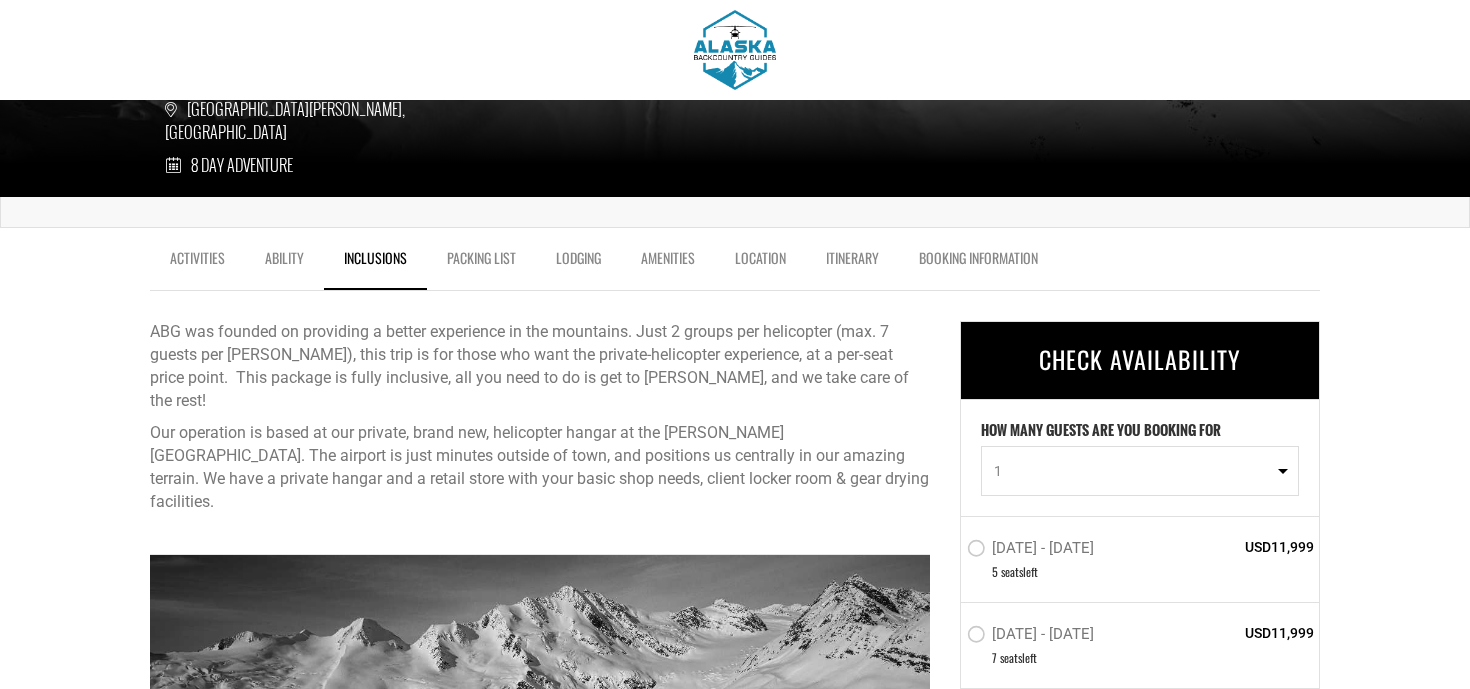 click on "Packing List" at bounding box center (481, 263) 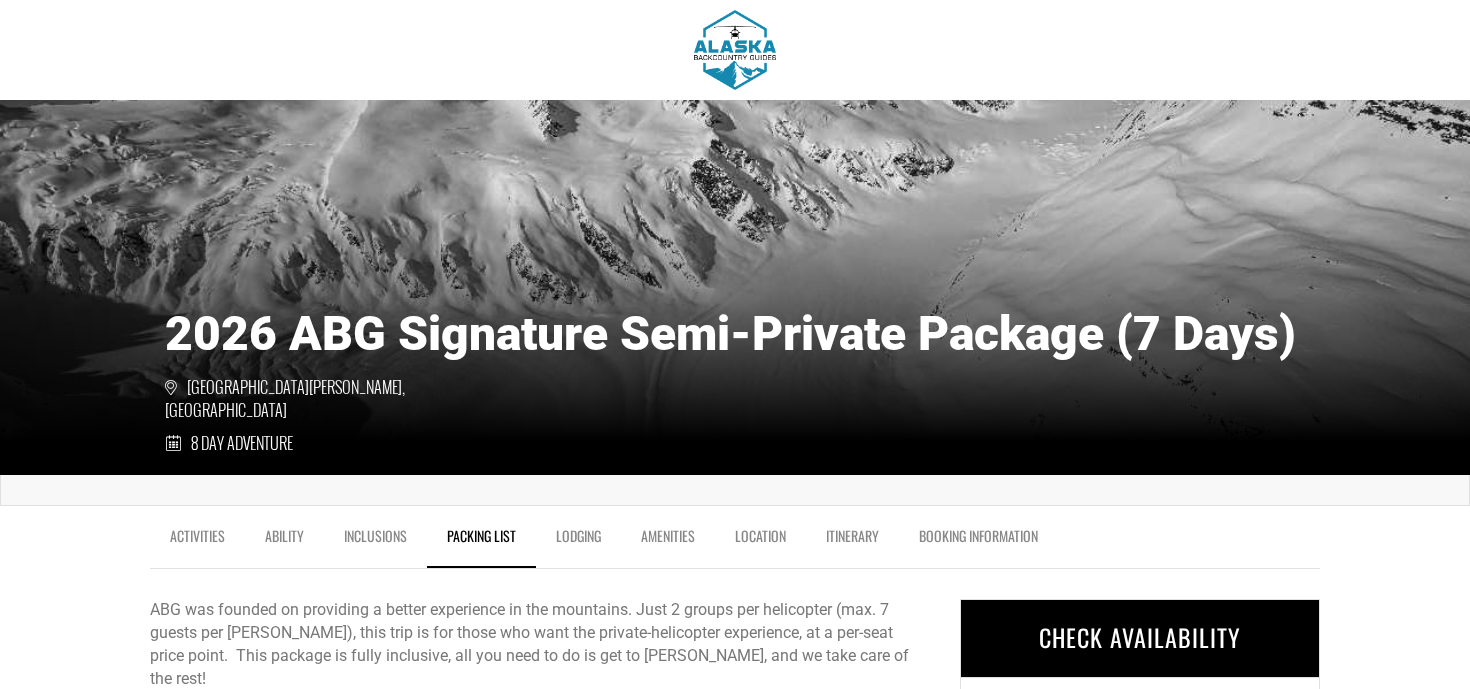 click on "Lodging" at bounding box center (578, 541) 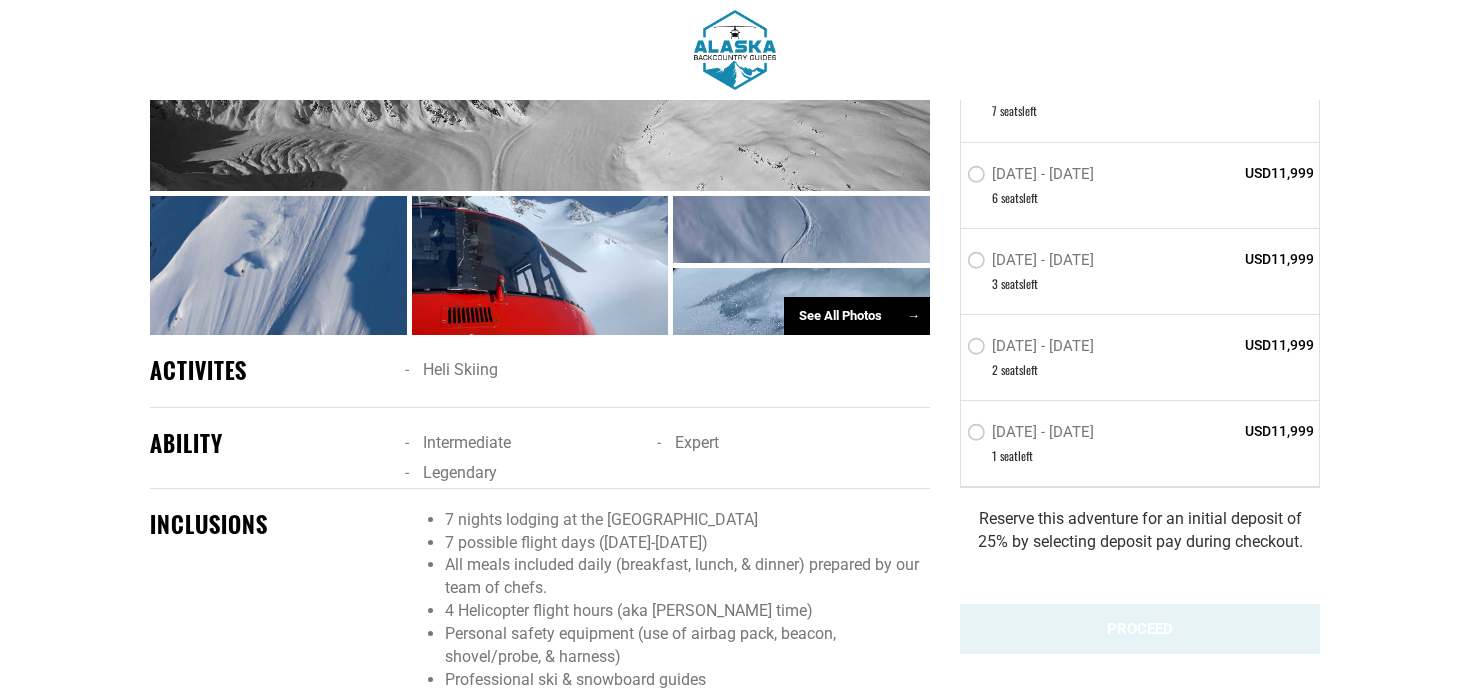 scroll, scrollTop: 1138, scrollLeft: 0, axis: vertical 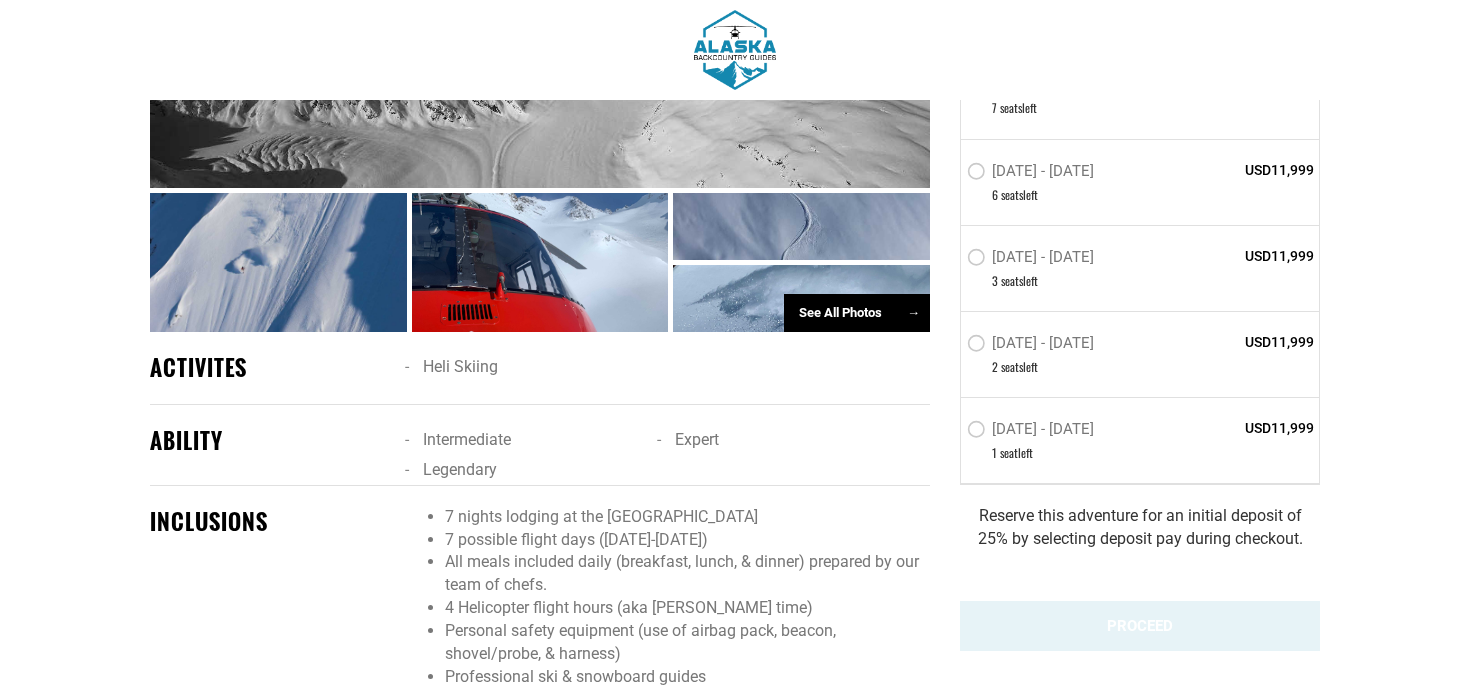 click on "2
seat s  left" at bounding box center [1068, 367] 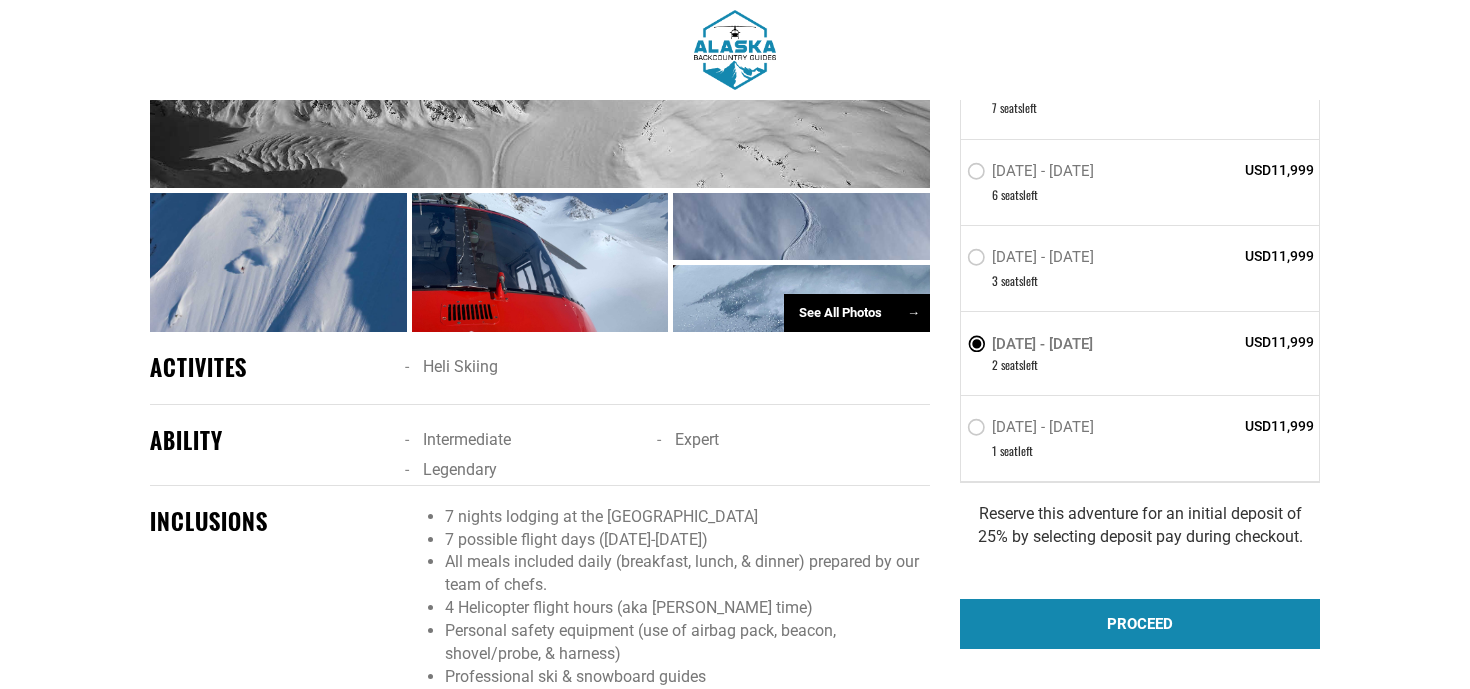 click on "PROCEED" at bounding box center [1140, 624] 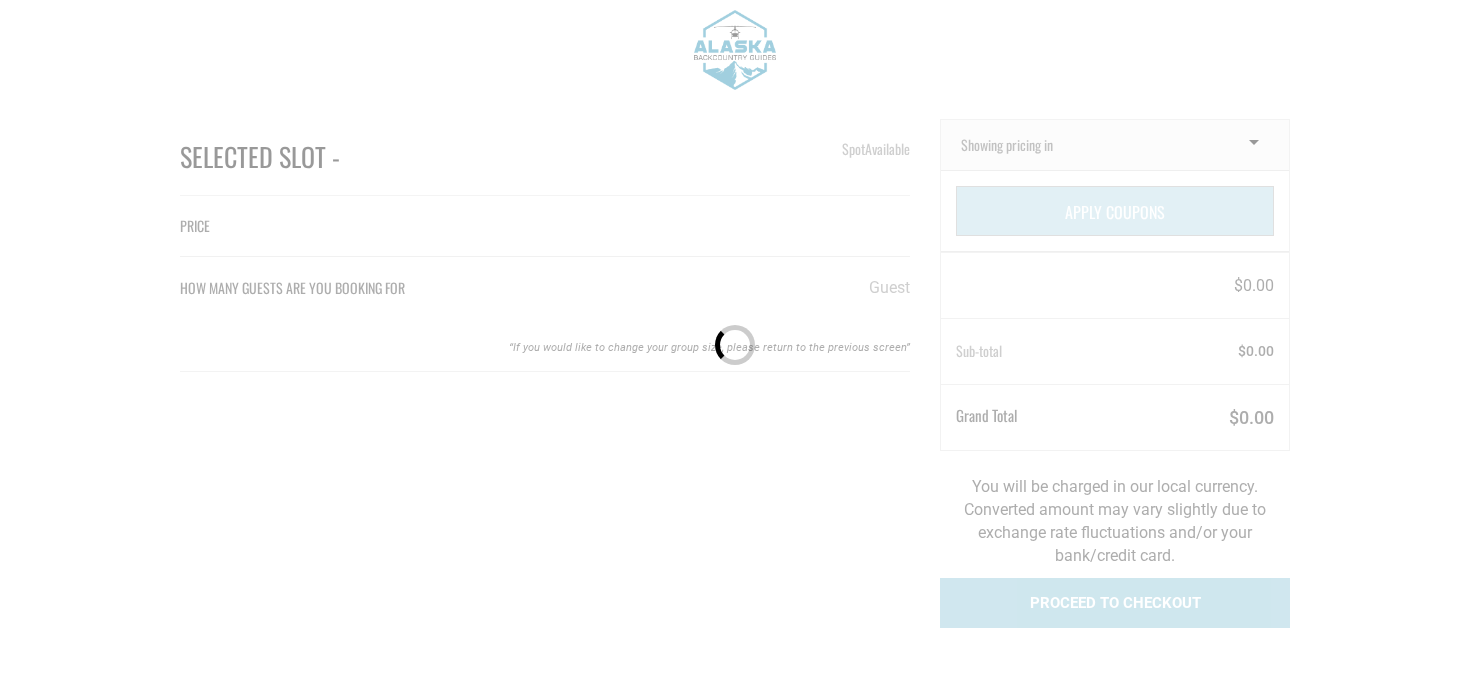 scroll, scrollTop: 0, scrollLeft: 0, axis: both 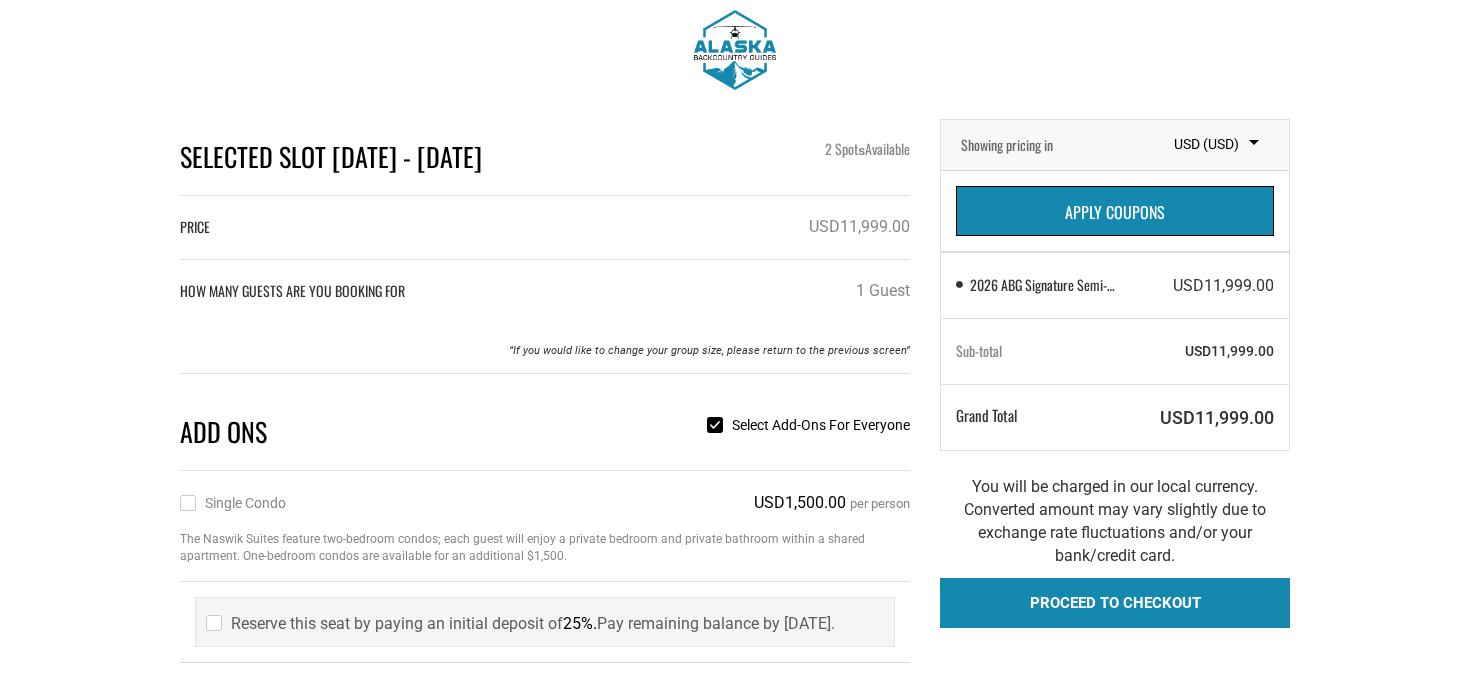 click on "Add ons
Select add-ons for everyone" at bounding box center [545, 432] 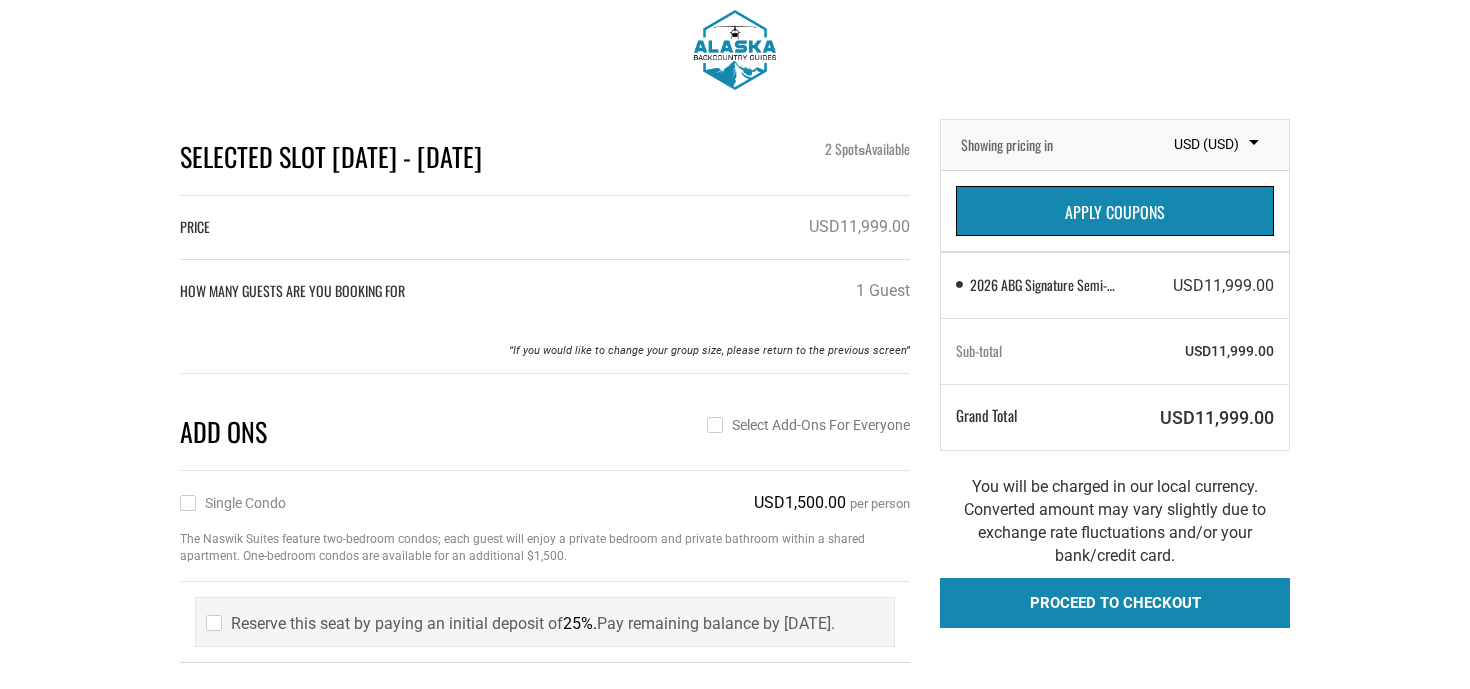 click on "Select add-ons for everyone" at bounding box center (808, 425) 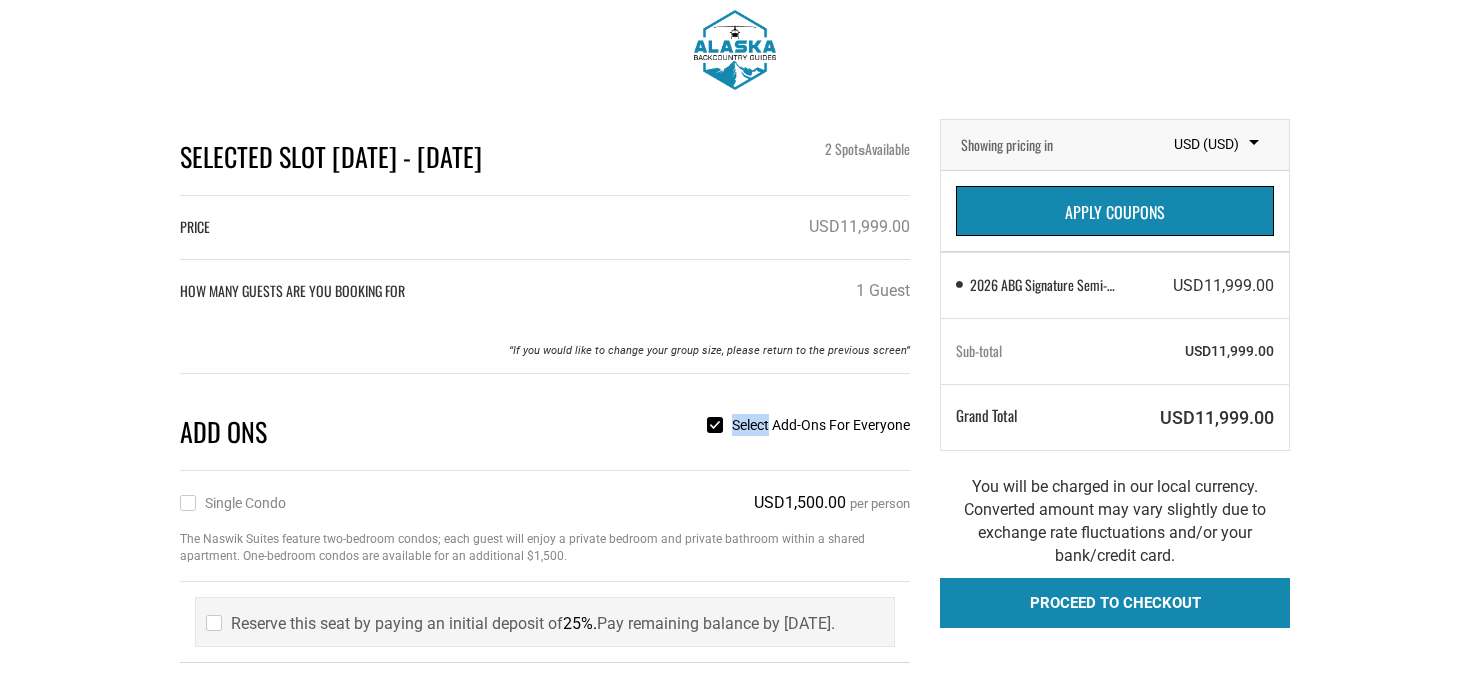 click on "Add ons
Select add-ons for everyone" at bounding box center [545, 432] 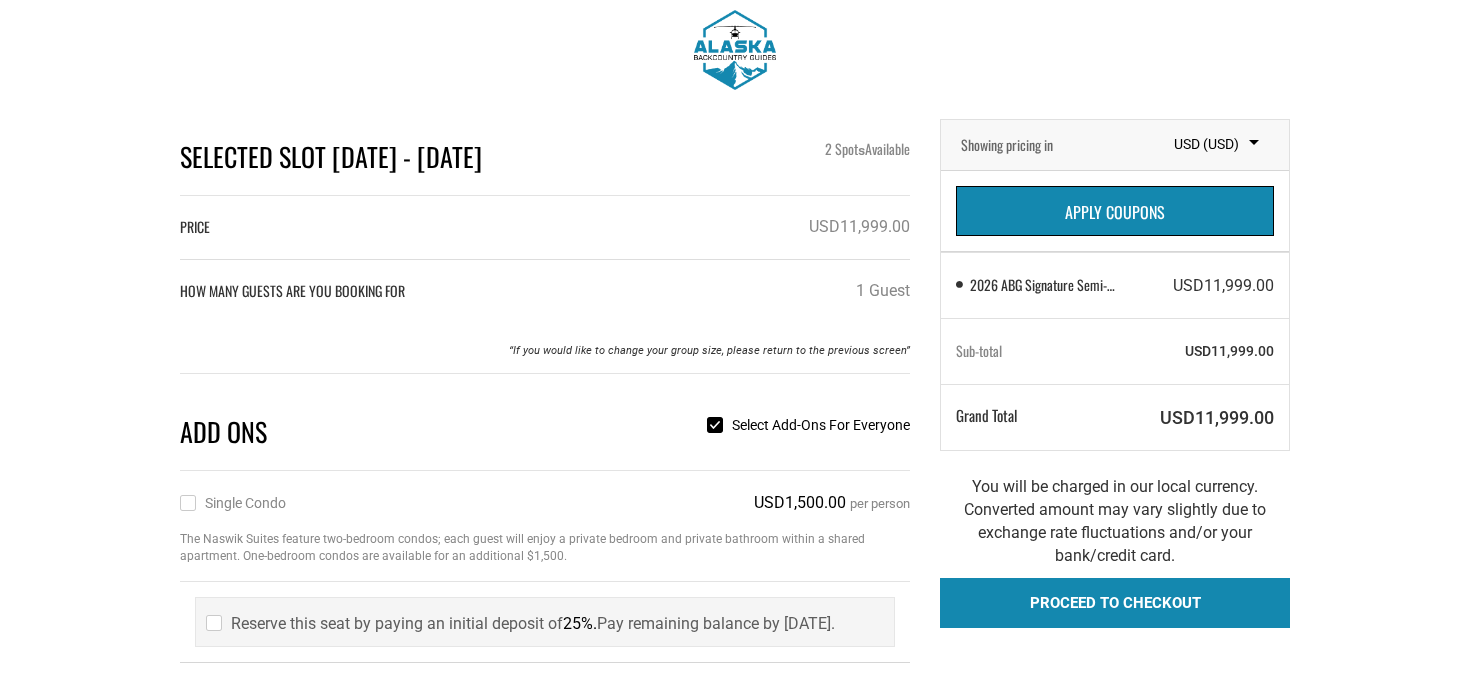 click on "Reserve this seat by paying an initial deposit of  25%.  Pay remaining balance by
[DATE]." at bounding box center [520, 623] 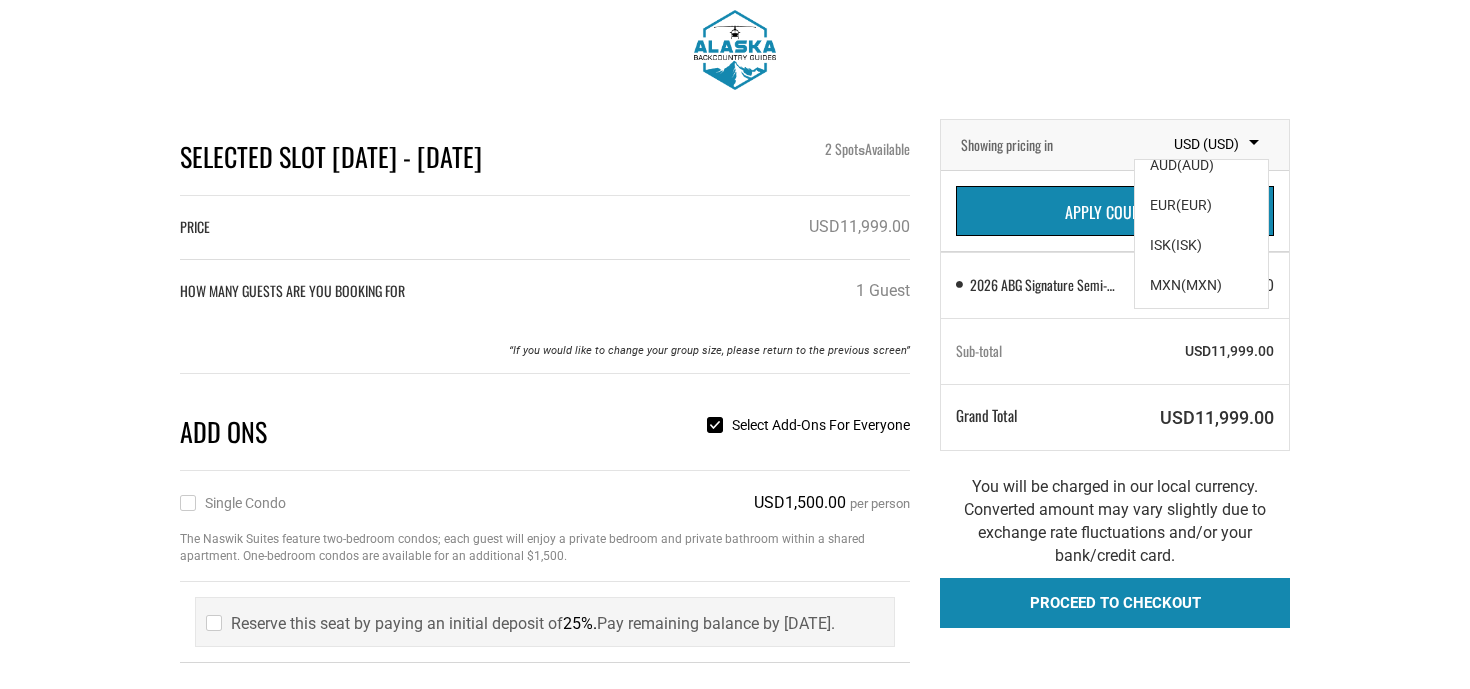 scroll, scrollTop: 332, scrollLeft: 0, axis: vertical 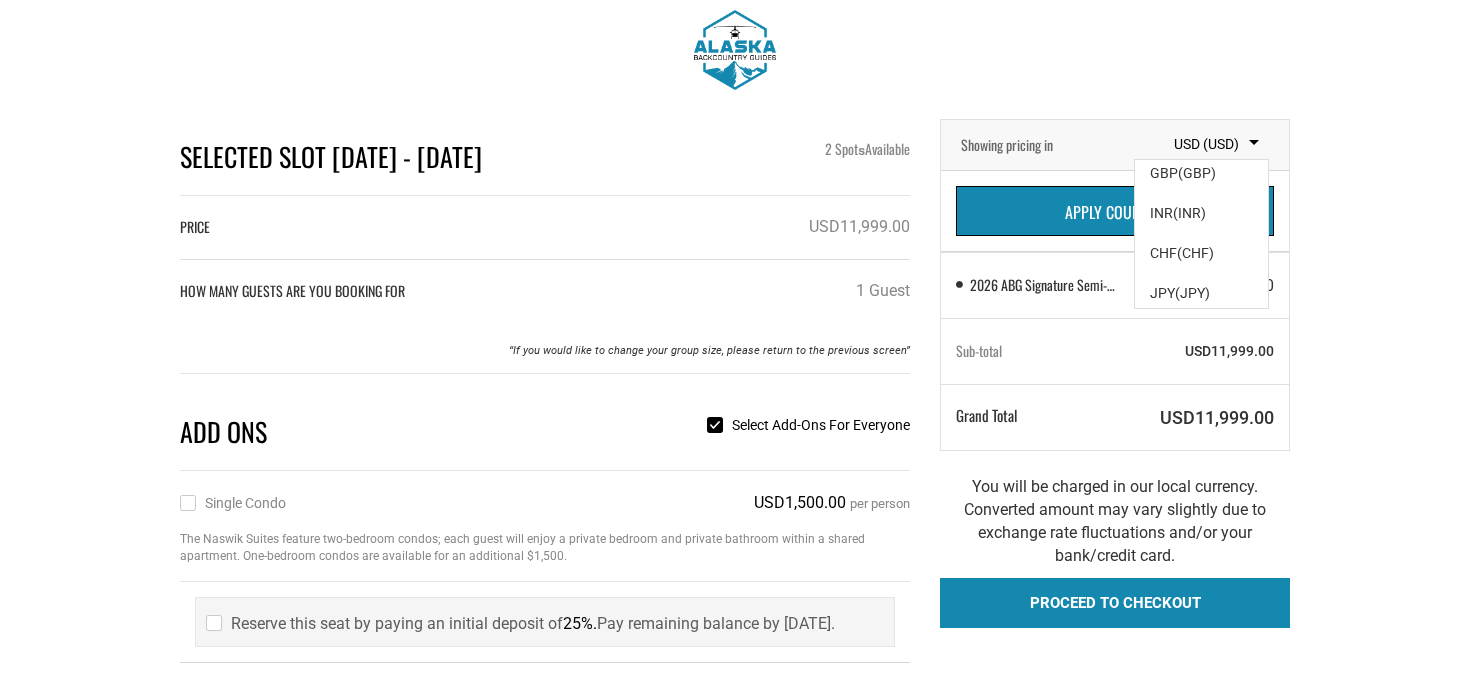 click on "PRICE
USD11,999.00" at bounding box center (545, 238) 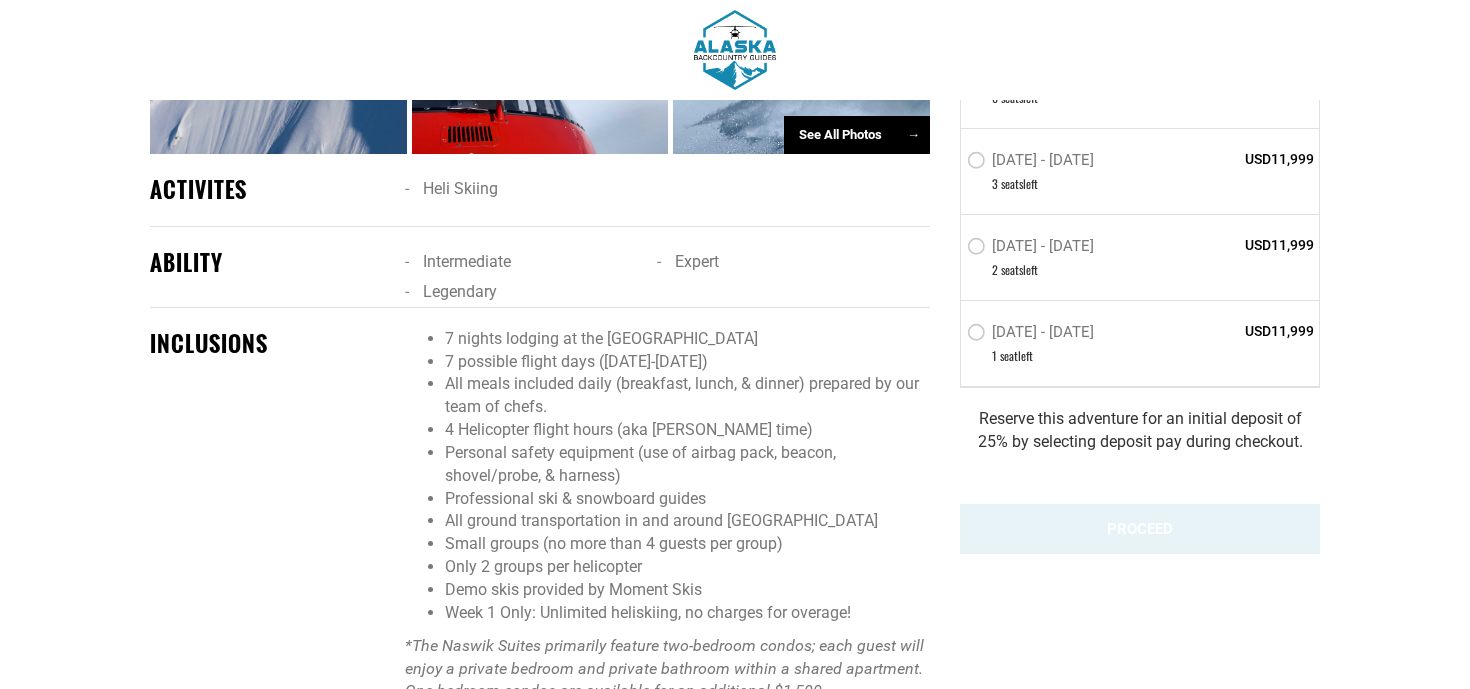 scroll, scrollTop: 1427, scrollLeft: 0, axis: vertical 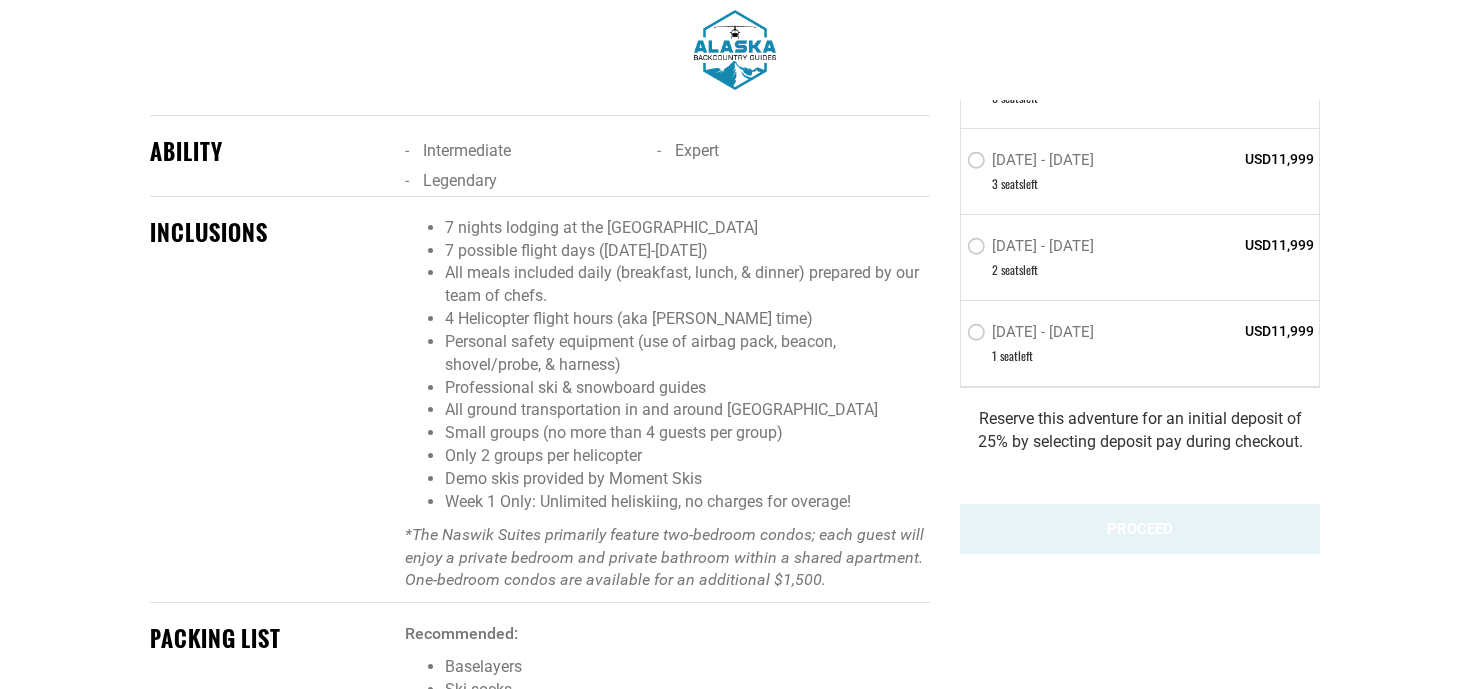 click on "1
seat  left" at bounding box center [1068, 356] 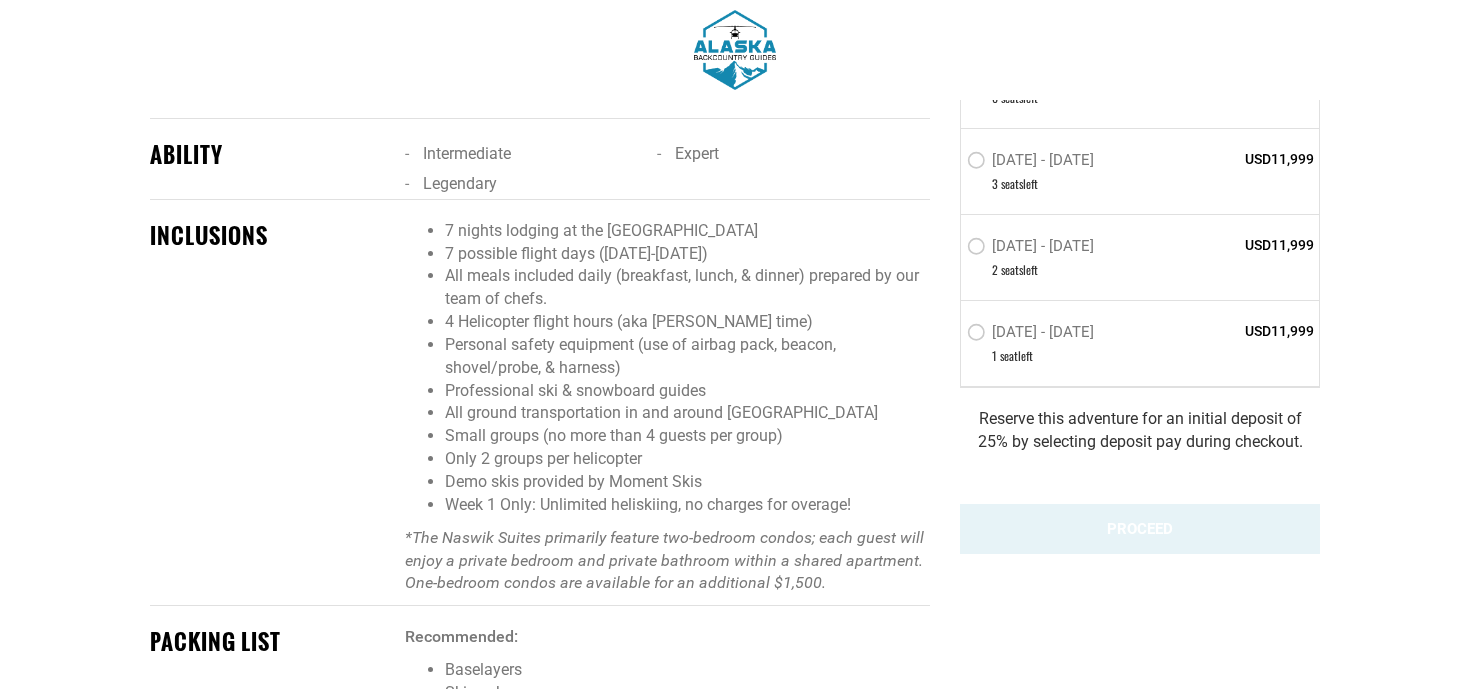 scroll, scrollTop: 1422, scrollLeft: 0, axis: vertical 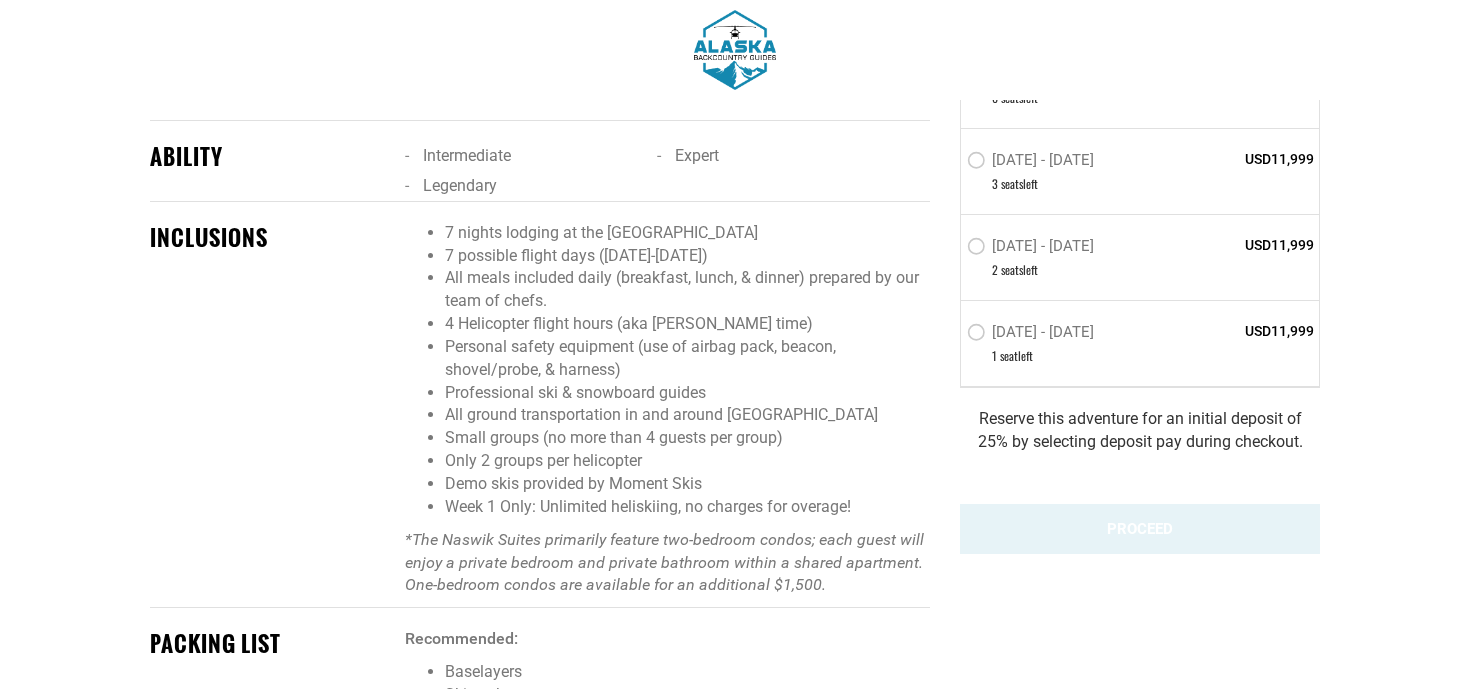 click on "Week 1 Only: Unlimited heliskiing, no charges for overage!" at bounding box center [687, 507] 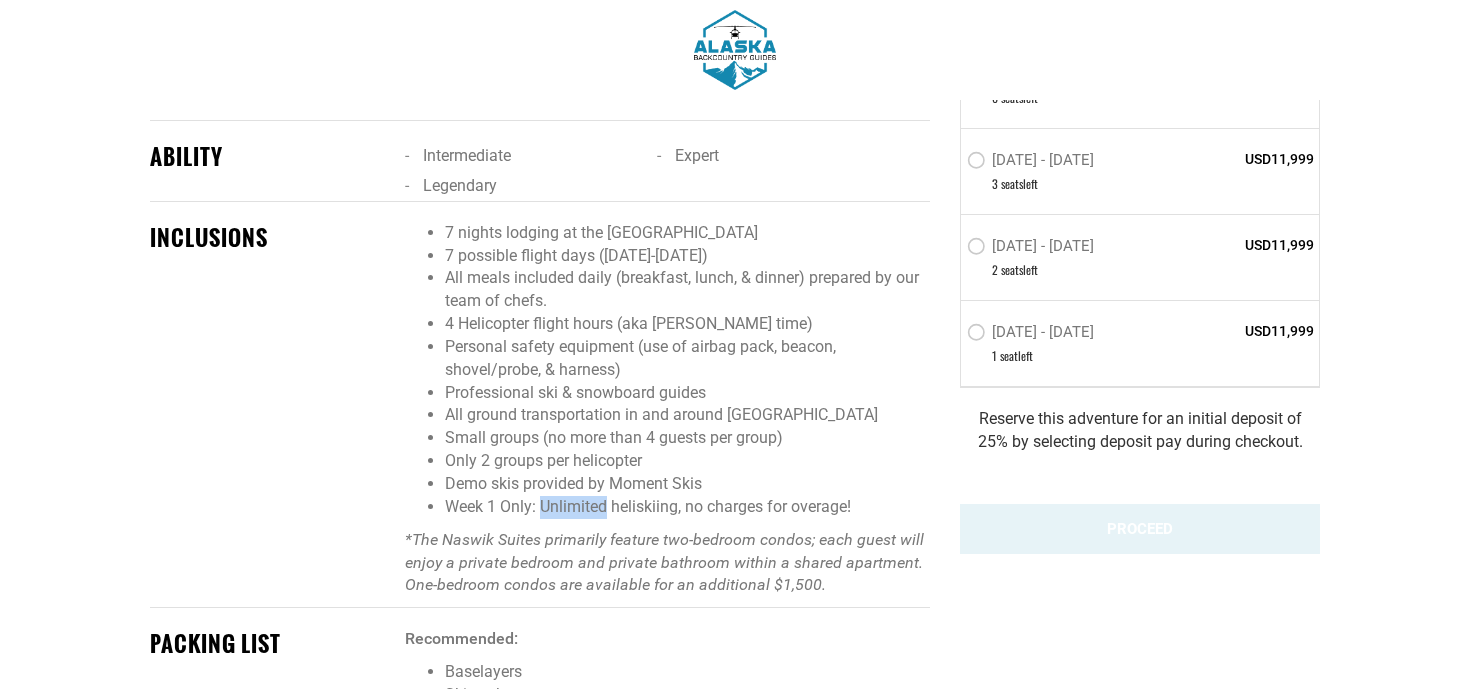 click on "Week 1 Only: Unlimited heliskiing, no charges for overage!" at bounding box center (687, 507) 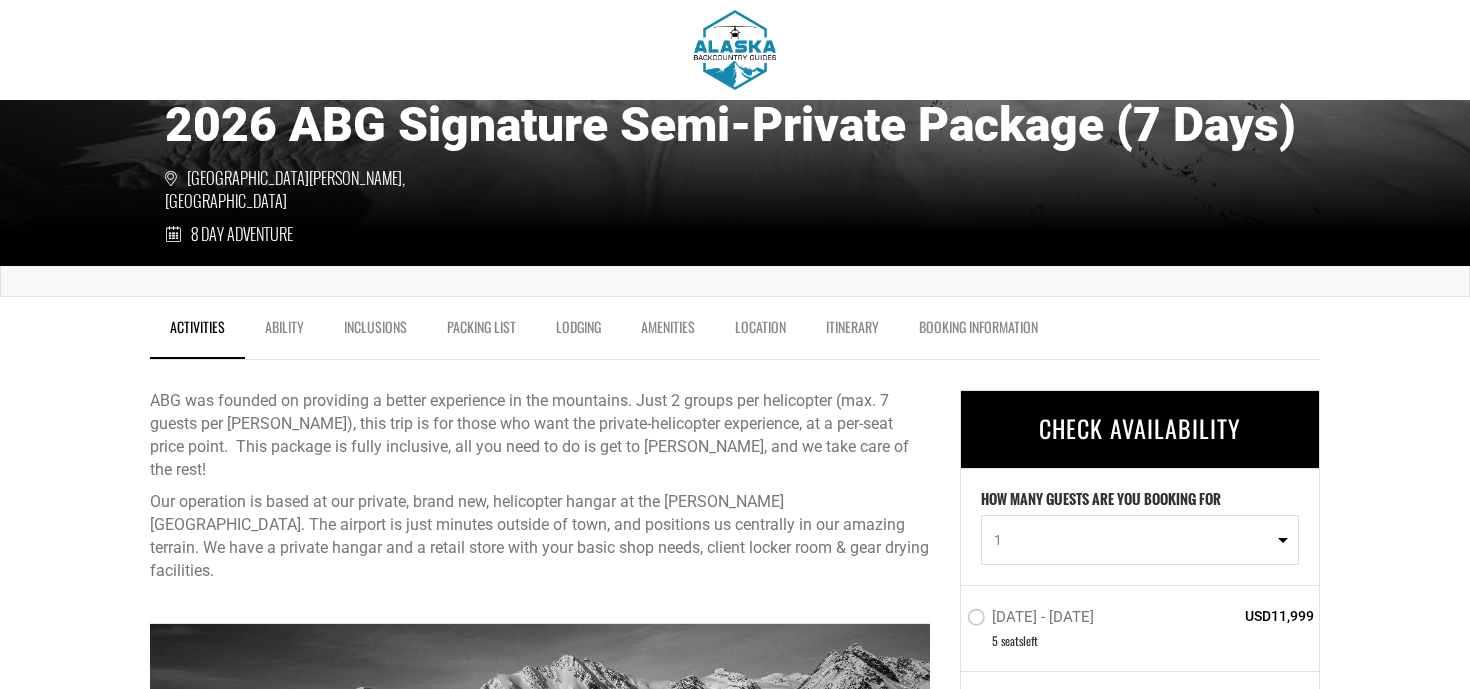 scroll, scrollTop: 472, scrollLeft: 0, axis: vertical 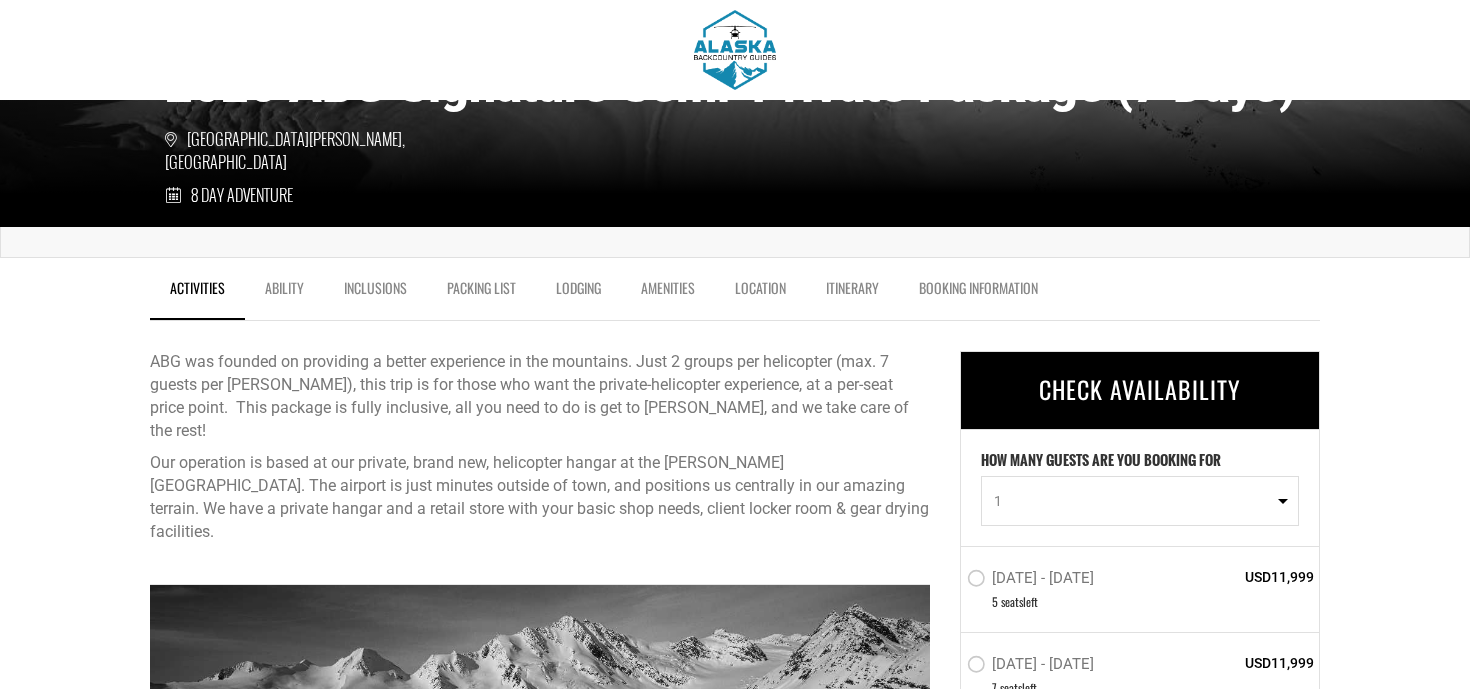 click on "Ability" at bounding box center (284, 293) 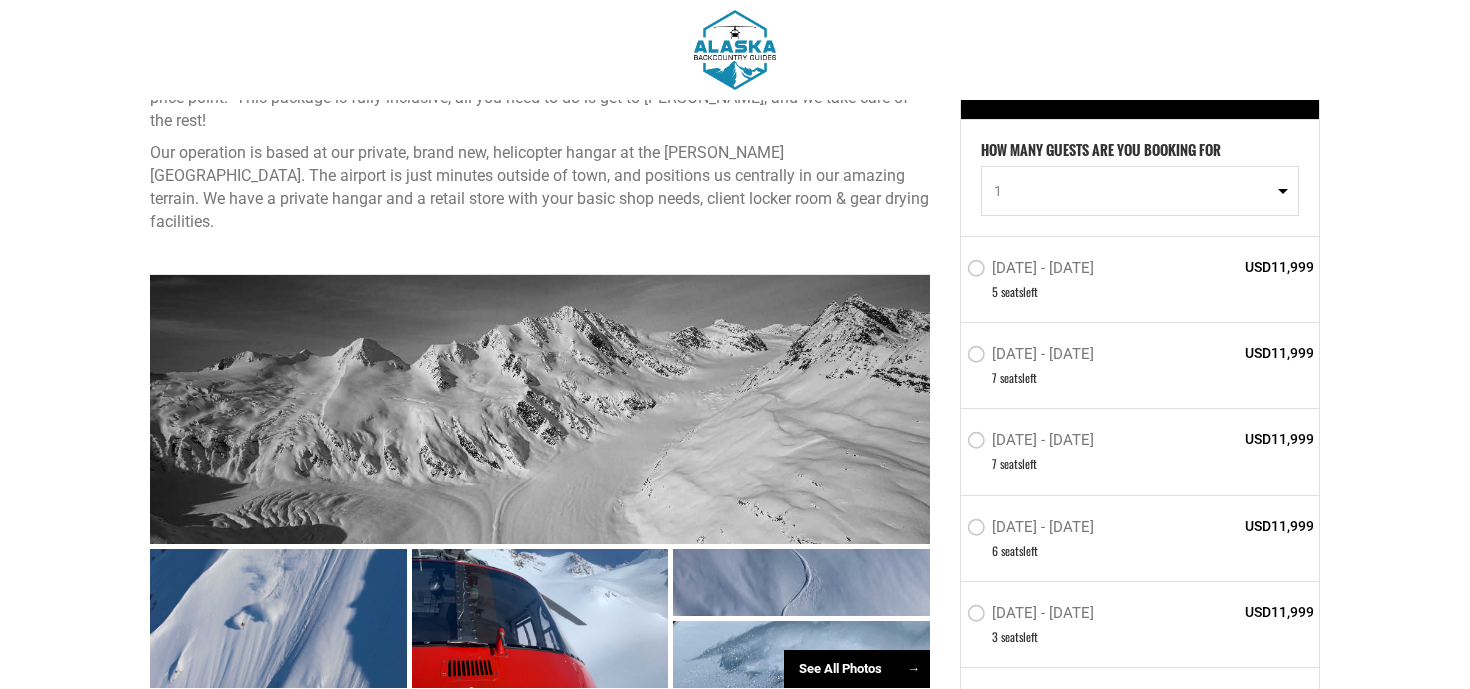 click at bounding box center [540, 409] 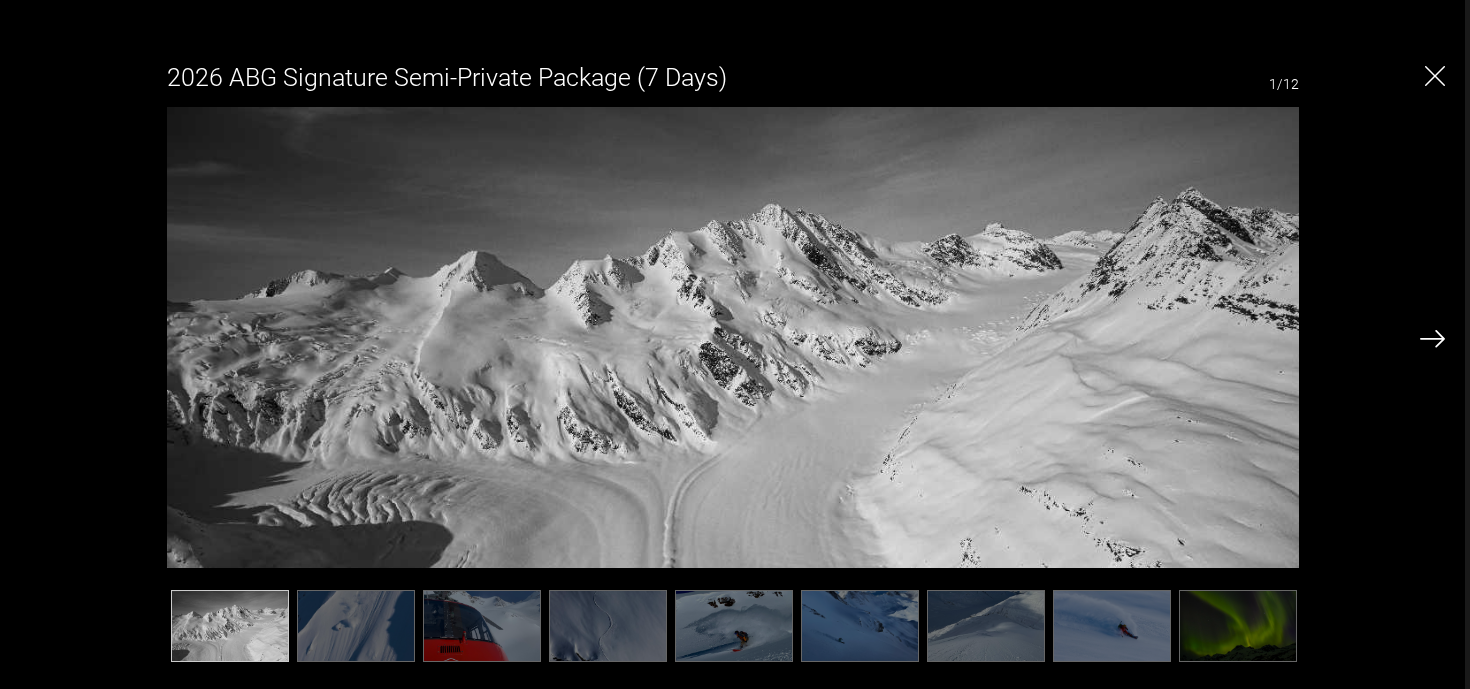scroll, scrollTop: 767, scrollLeft: 0, axis: vertical 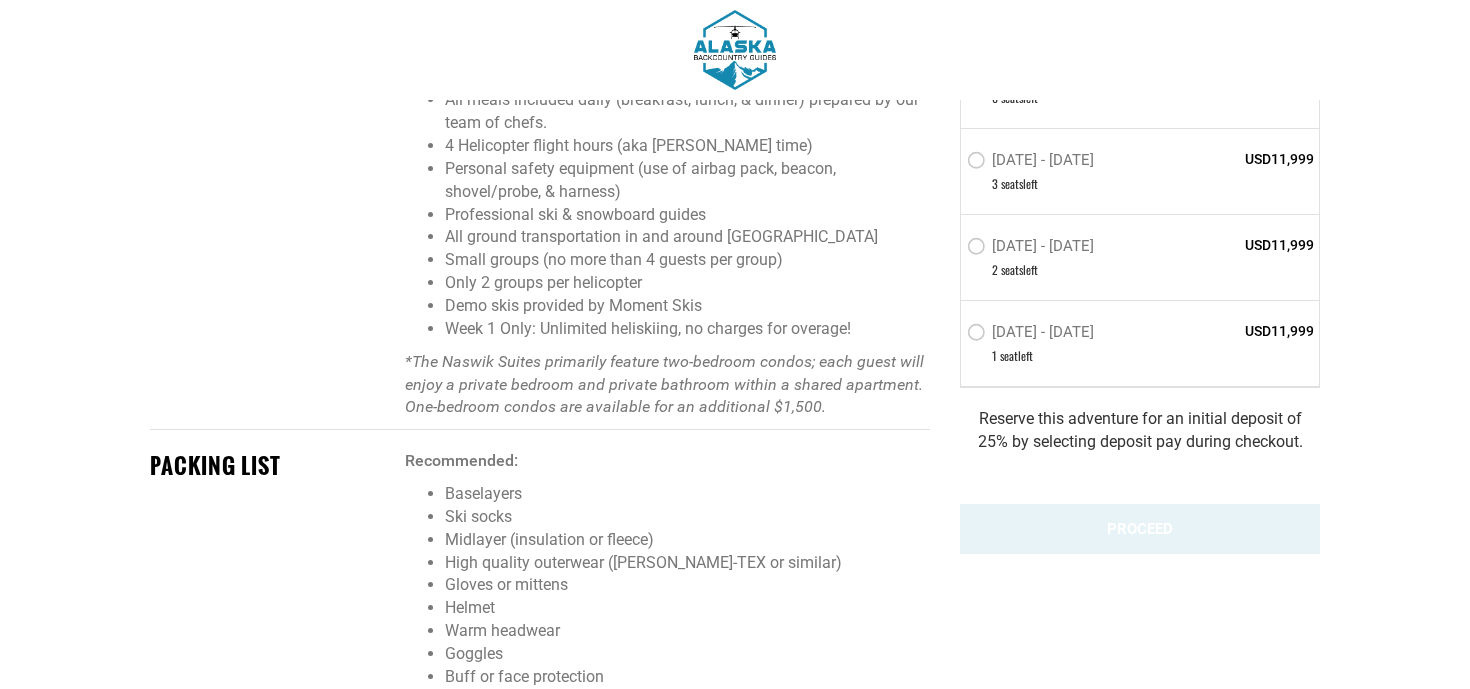 click on "Week 1 Only: Unlimited heliskiing, no charges for overage!" at bounding box center (687, 329) 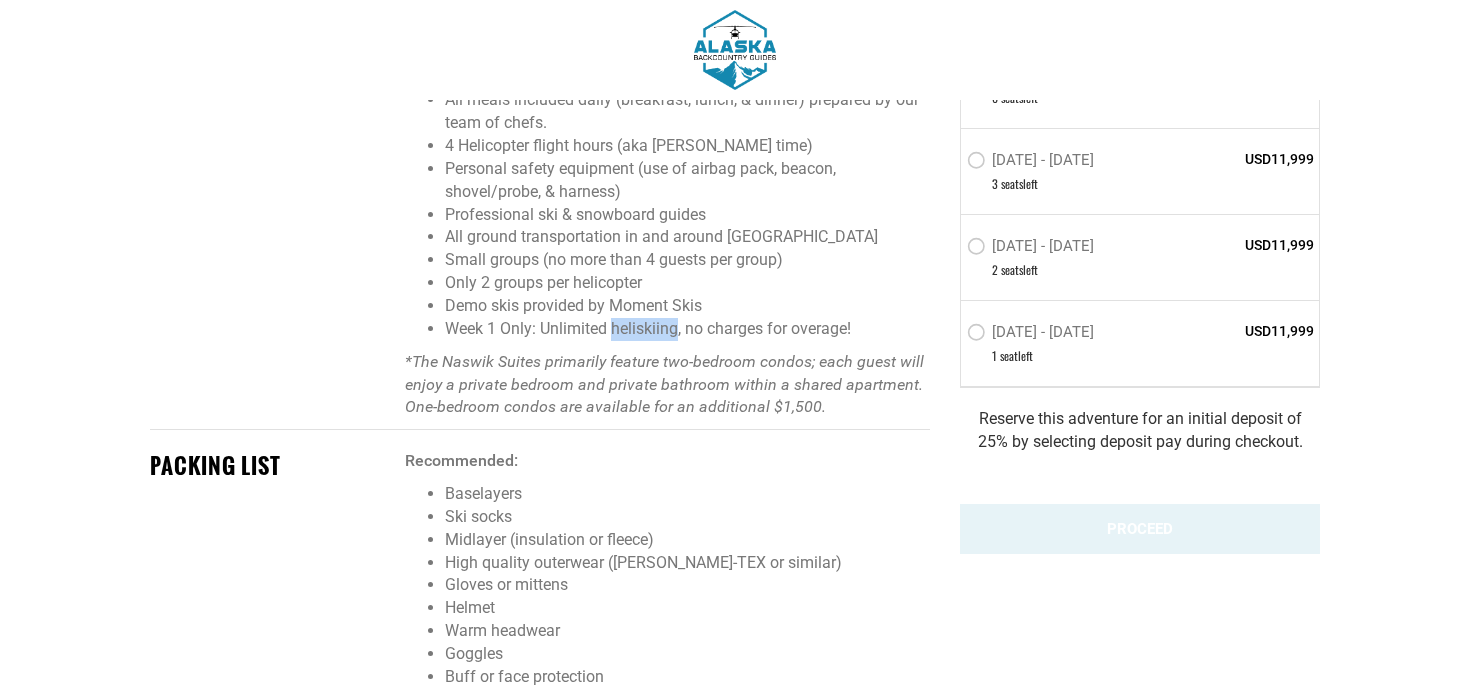 click on "Week 1 Only: Unlimited heliskiing, no charges for overage!" at bounding box center (687, 329) 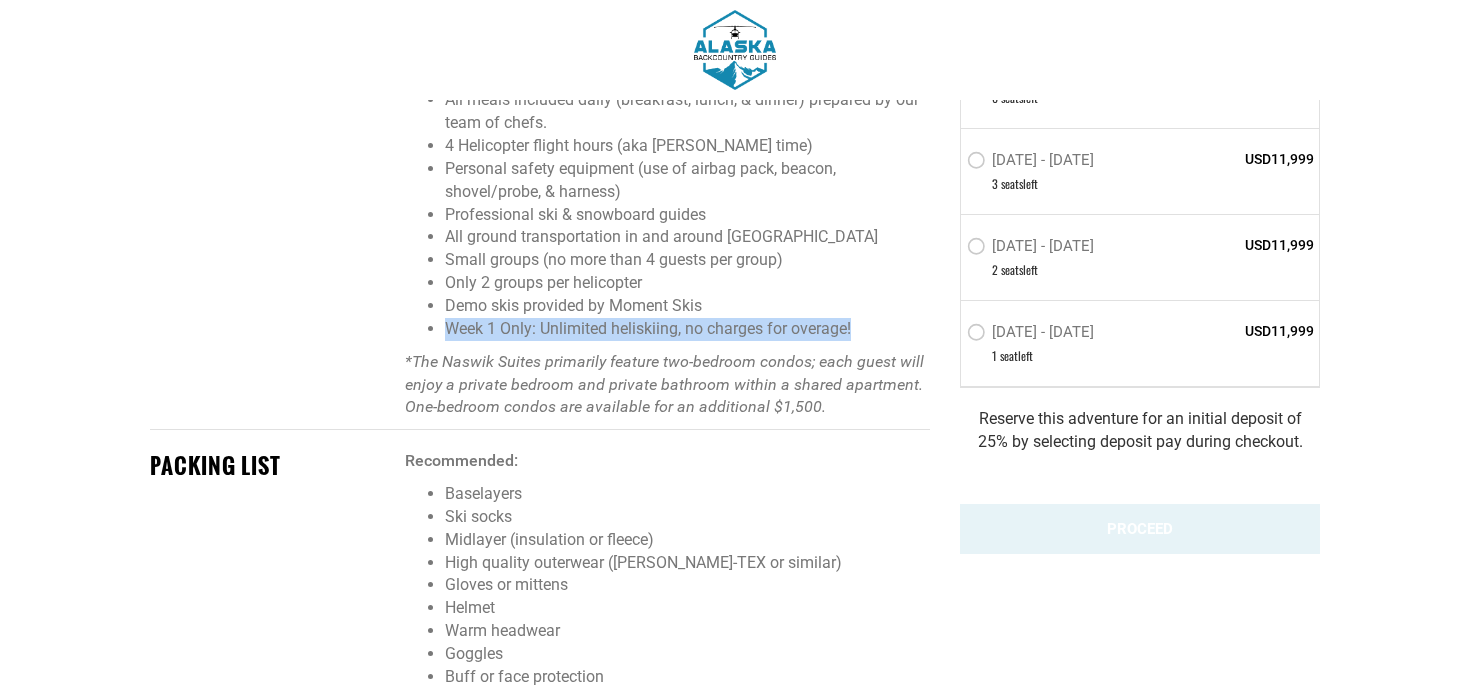 copy on "Week 1 Only: Unlimited heliskiing, no charges for overage!" 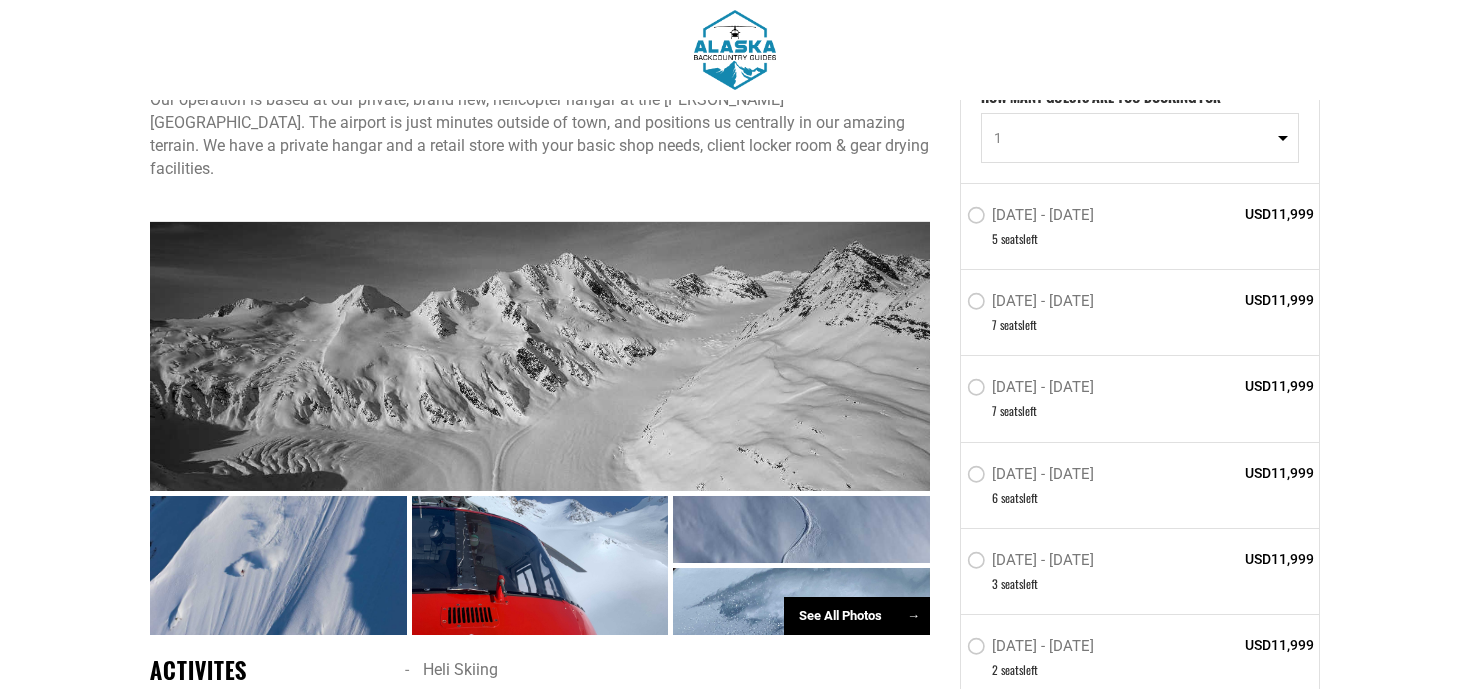 scroll, scrollTop: 786, scrollLeft: 0, axis: vertical 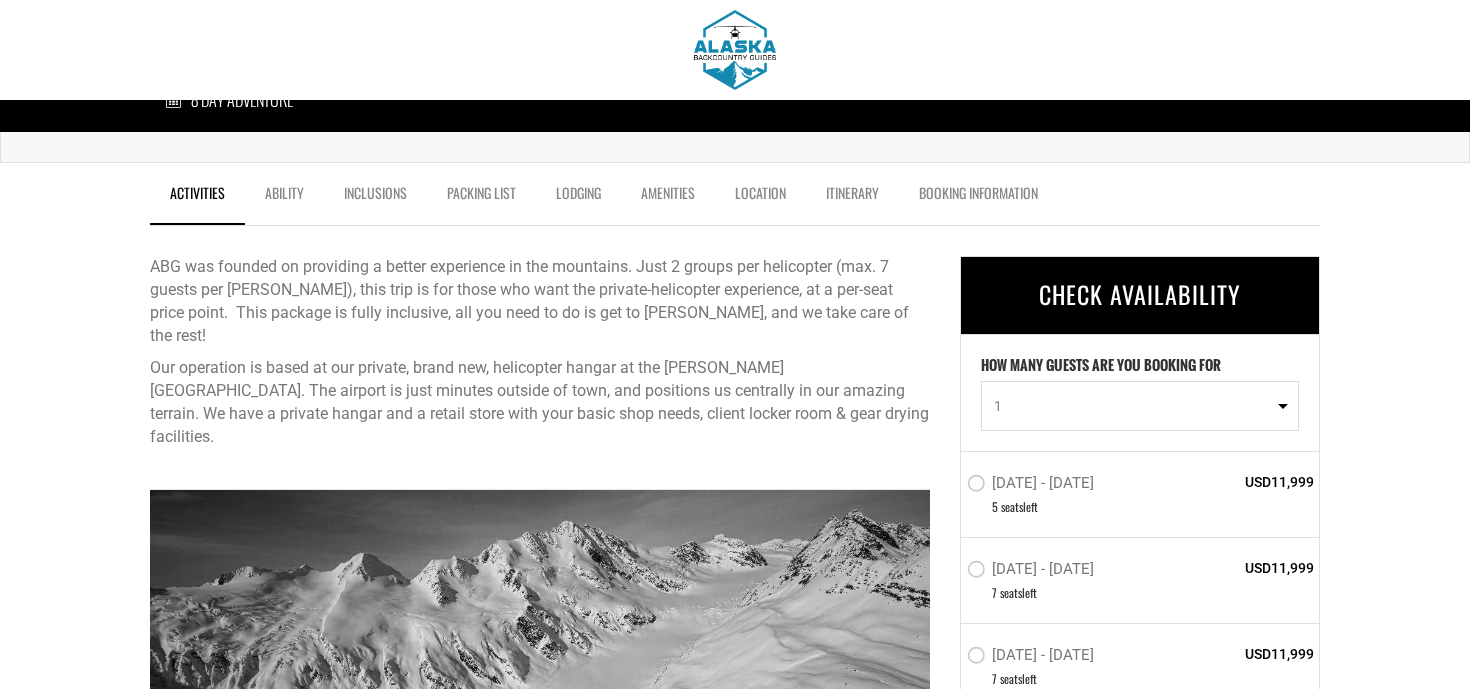 drag, startPoint x: 992, startPoint y: 483, endPoint x: 1145, endPoint y: 490, distance: 153.16005 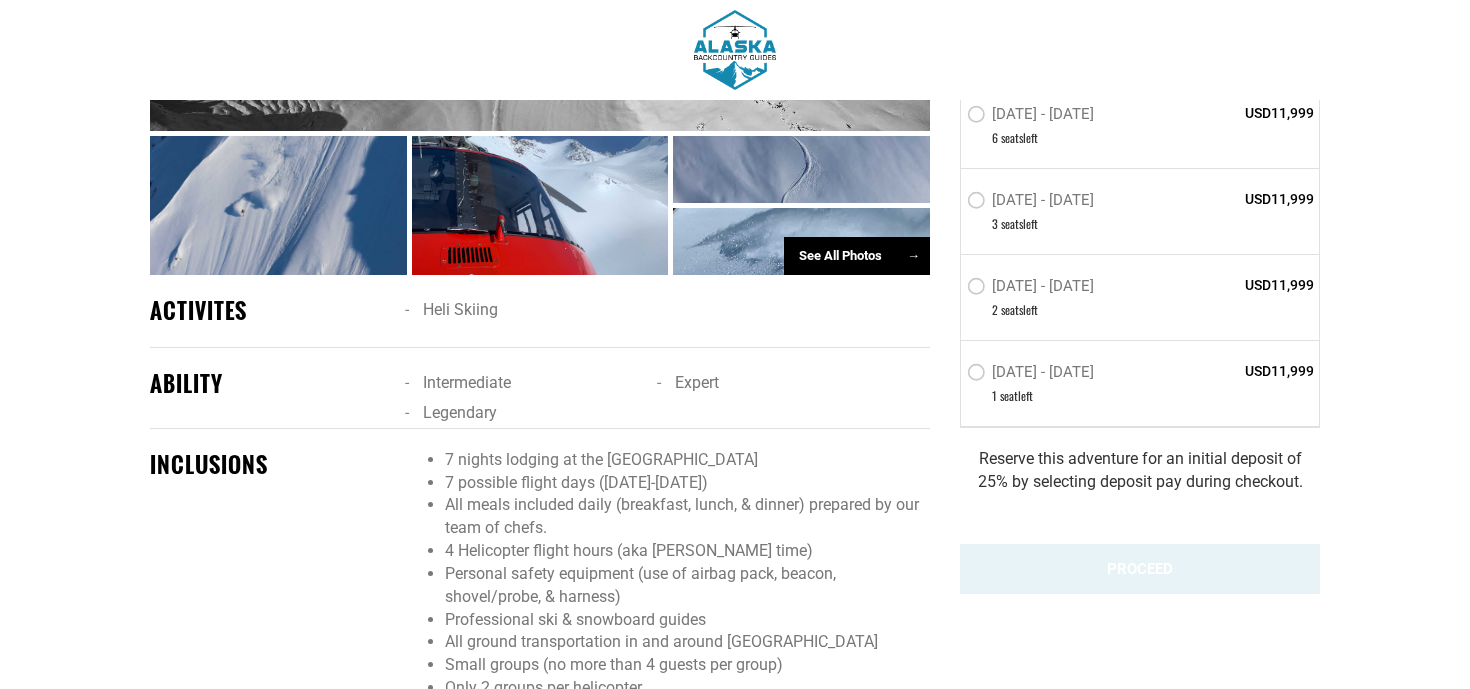 scroll, scrollTop: 1209, scrollLeft: 0, axis: vertical 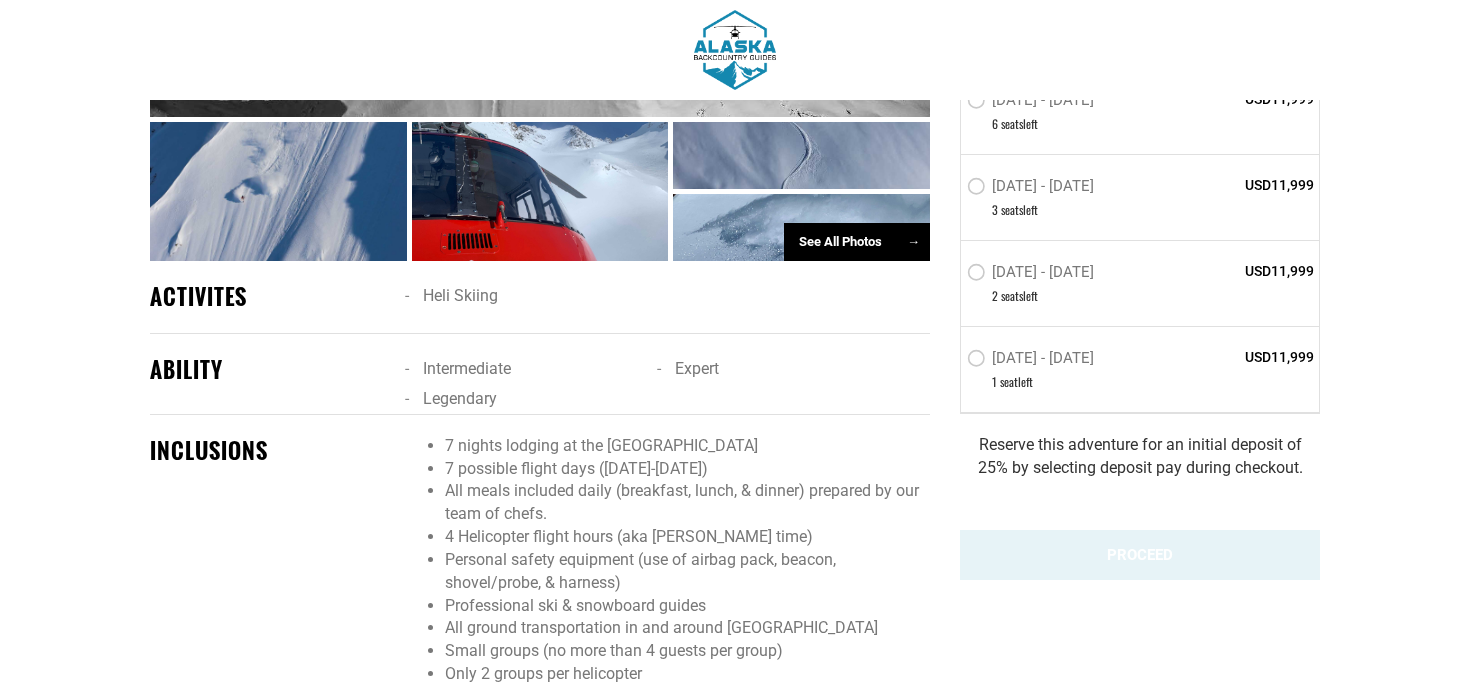 drag, startPoint x: 1152, startPoint y: 354, endPoint x: 996, endPoint y: 355, distance: 156.0032 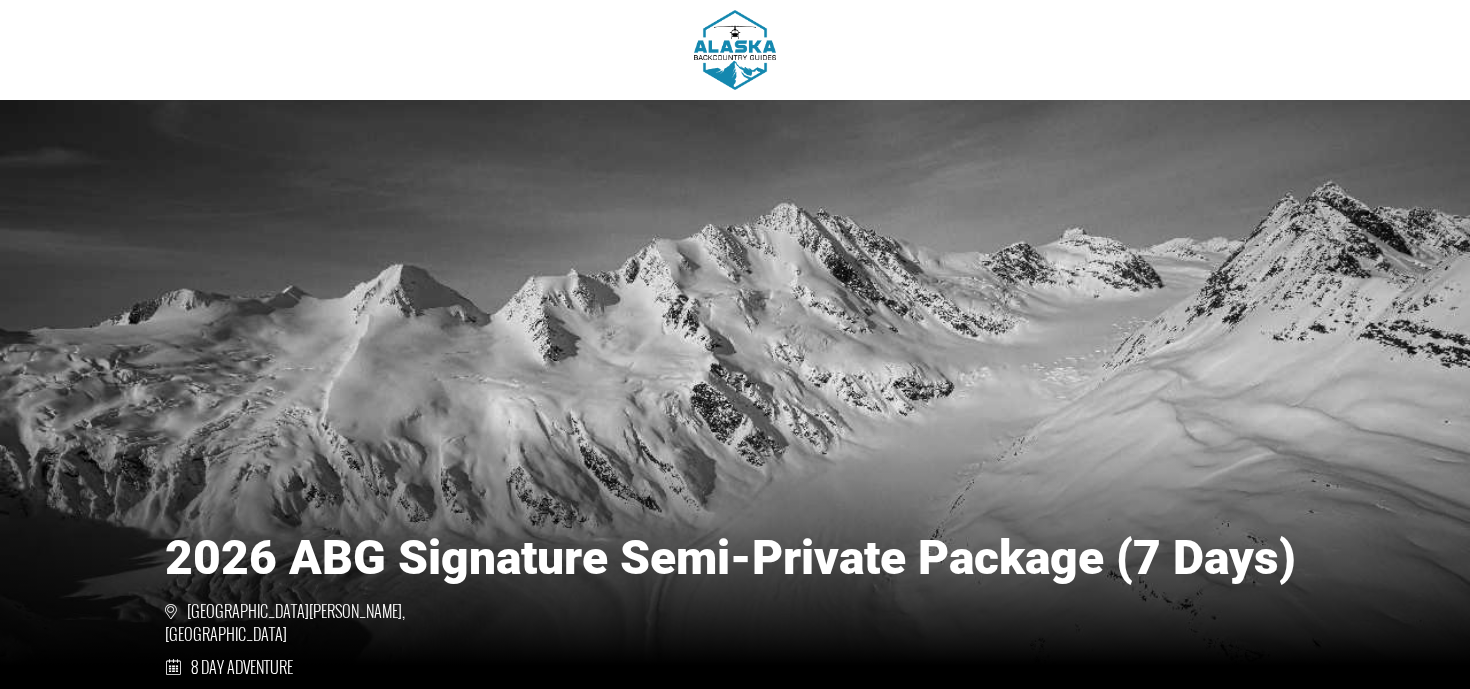 scroll, scrollTop: 188, scrollLeft: 0, axis: vertical 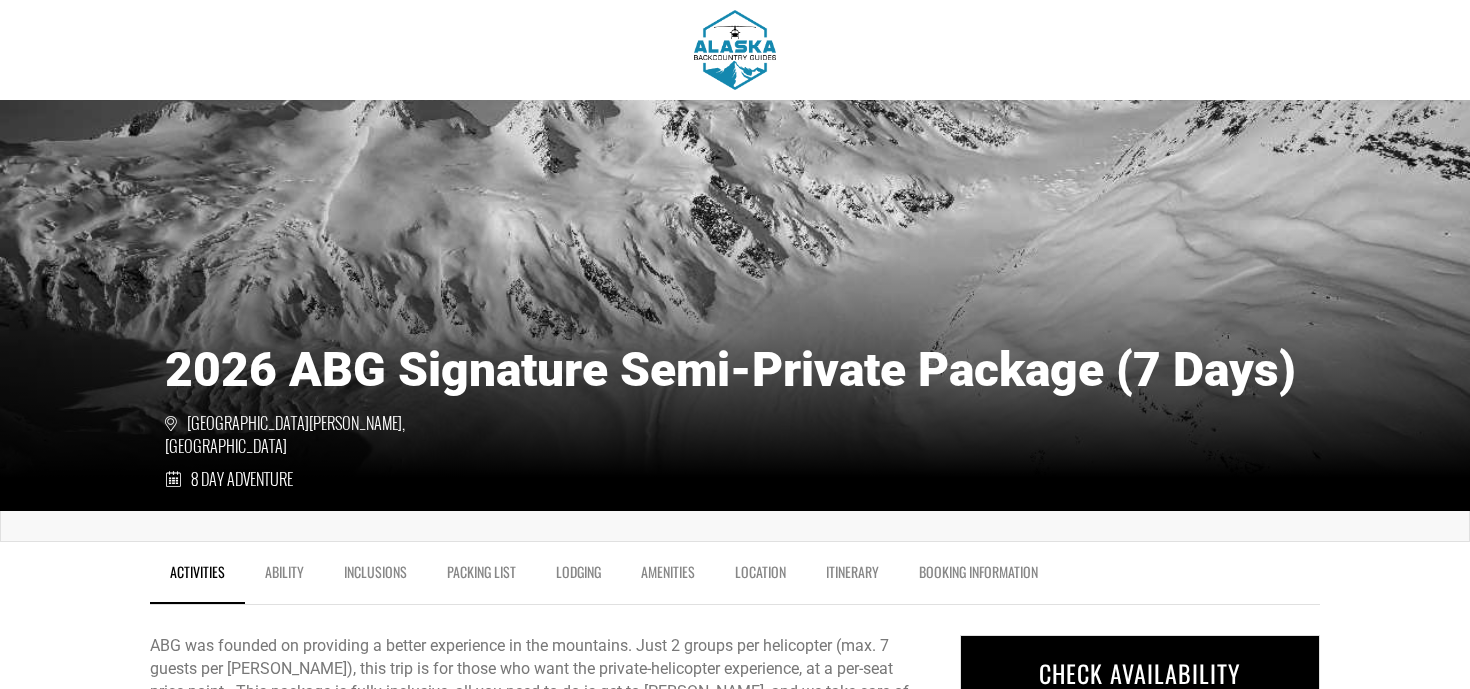 click on "[GEOGRAPHIC_DATA][PERSON_NAME], [GEOGRAPHIC_DATA]" at bounding box center (307, 435) 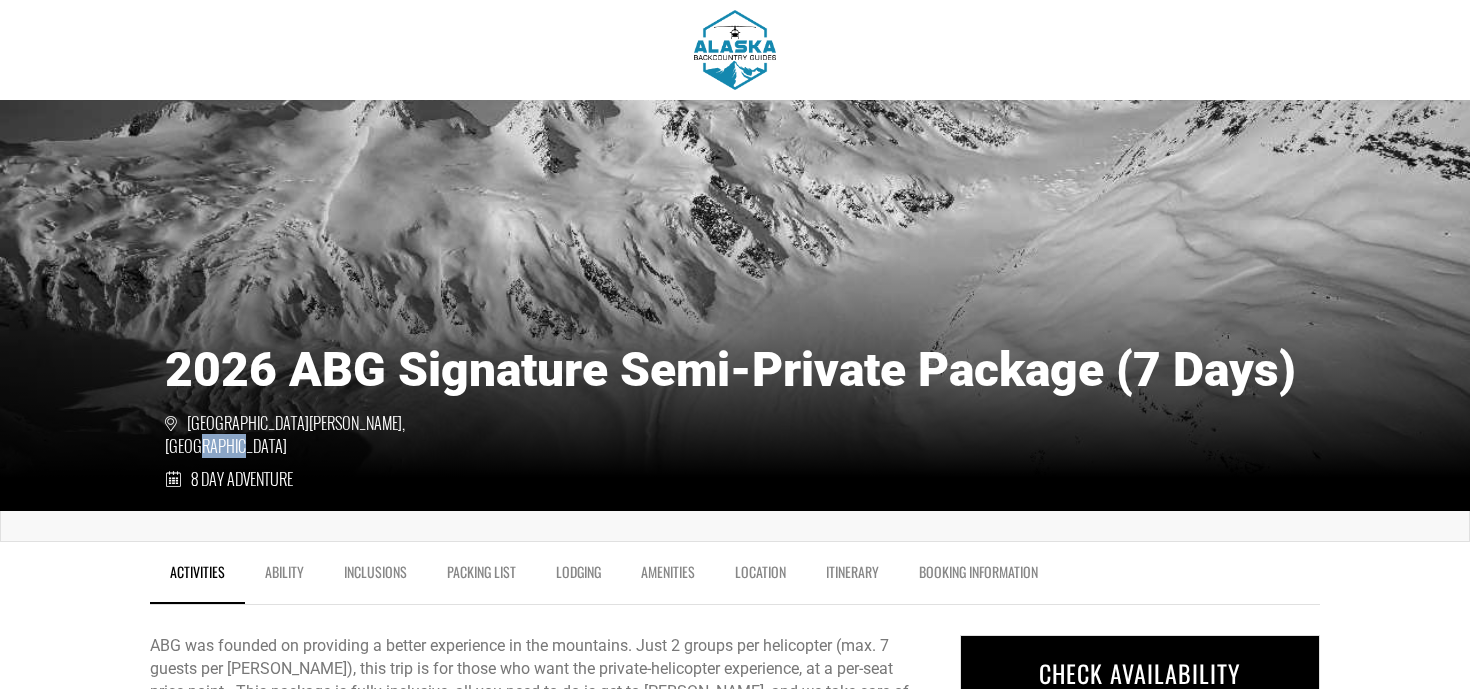 click on "[GEOGRAPHIC_DATA][PERSON_NAME], [GEOGRAPHIC_DATA]" at bounding box center (307, 435) 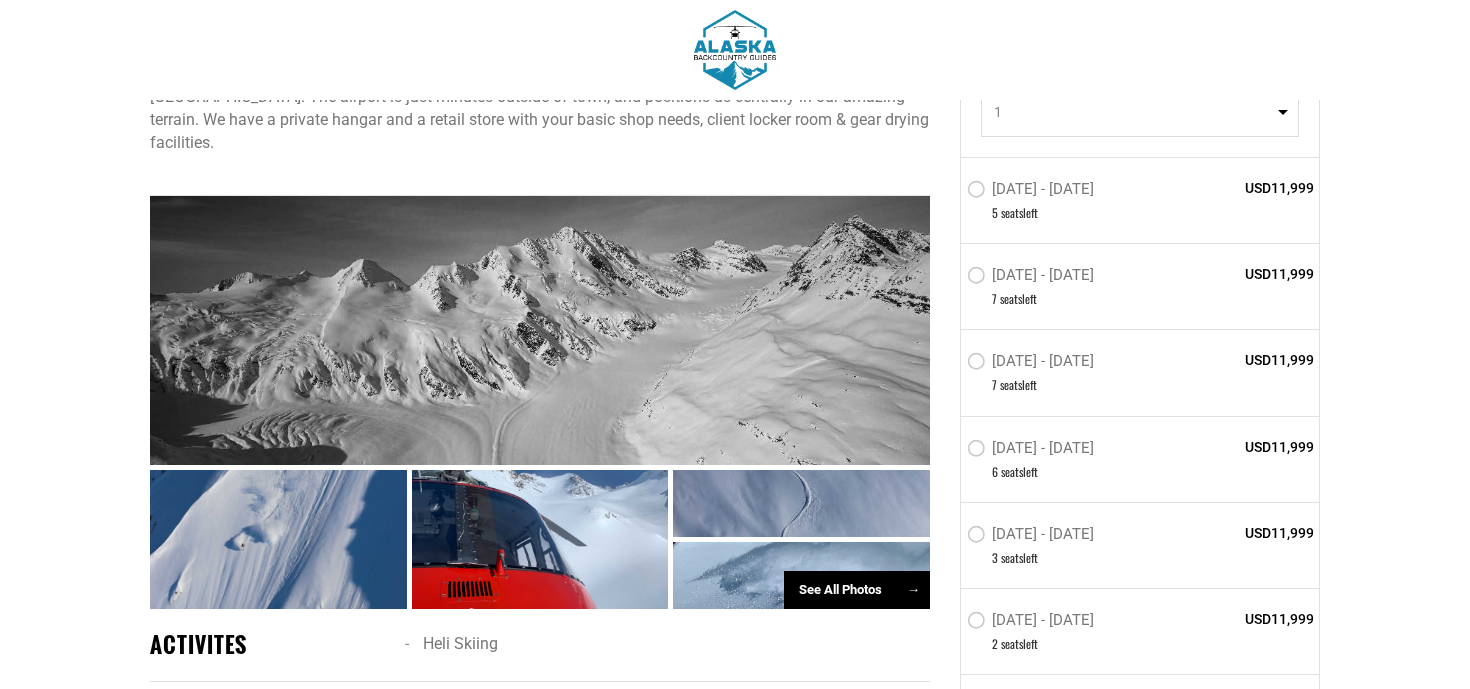 scroll, scrollTop: 1286, scrollLeft: 0, axis: vertical 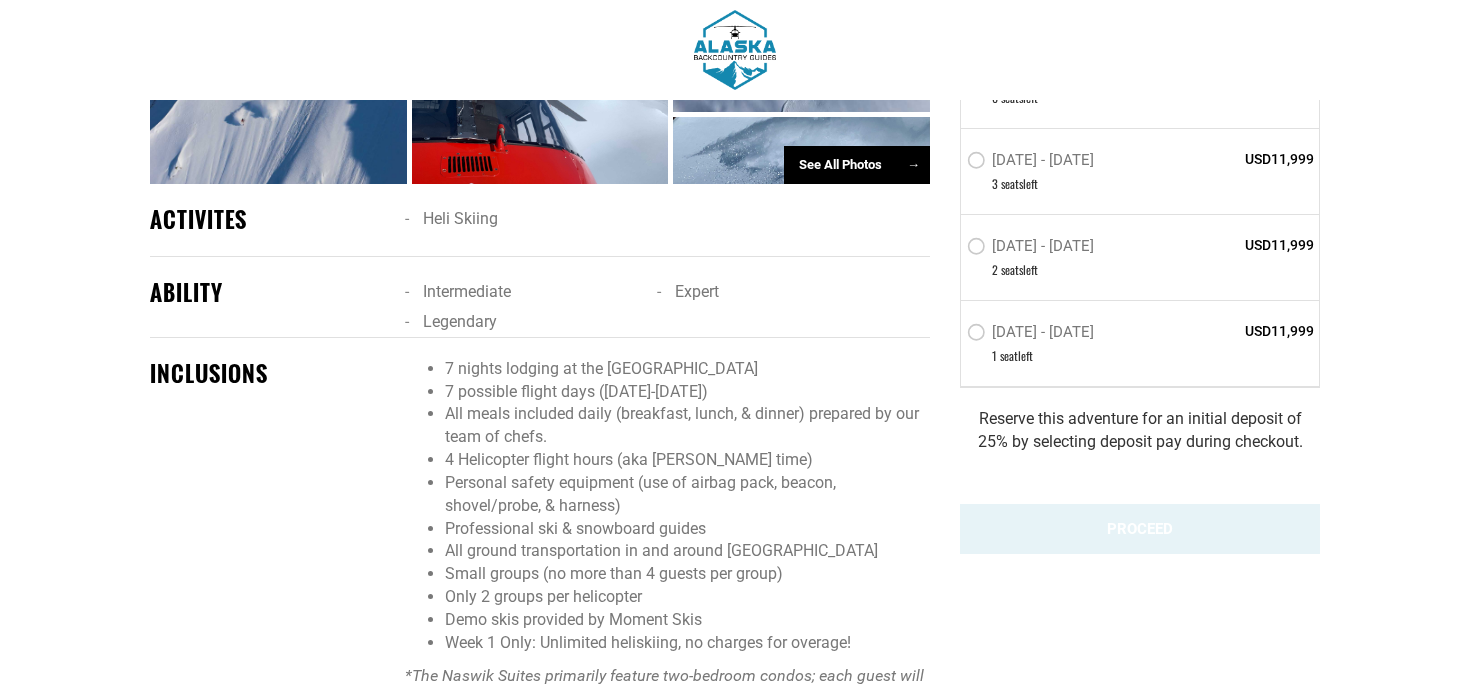 click on "All meals included daily (breakfast, lunch, & dinner) prepared by our team of chefs." at bounding box center [687, 426] 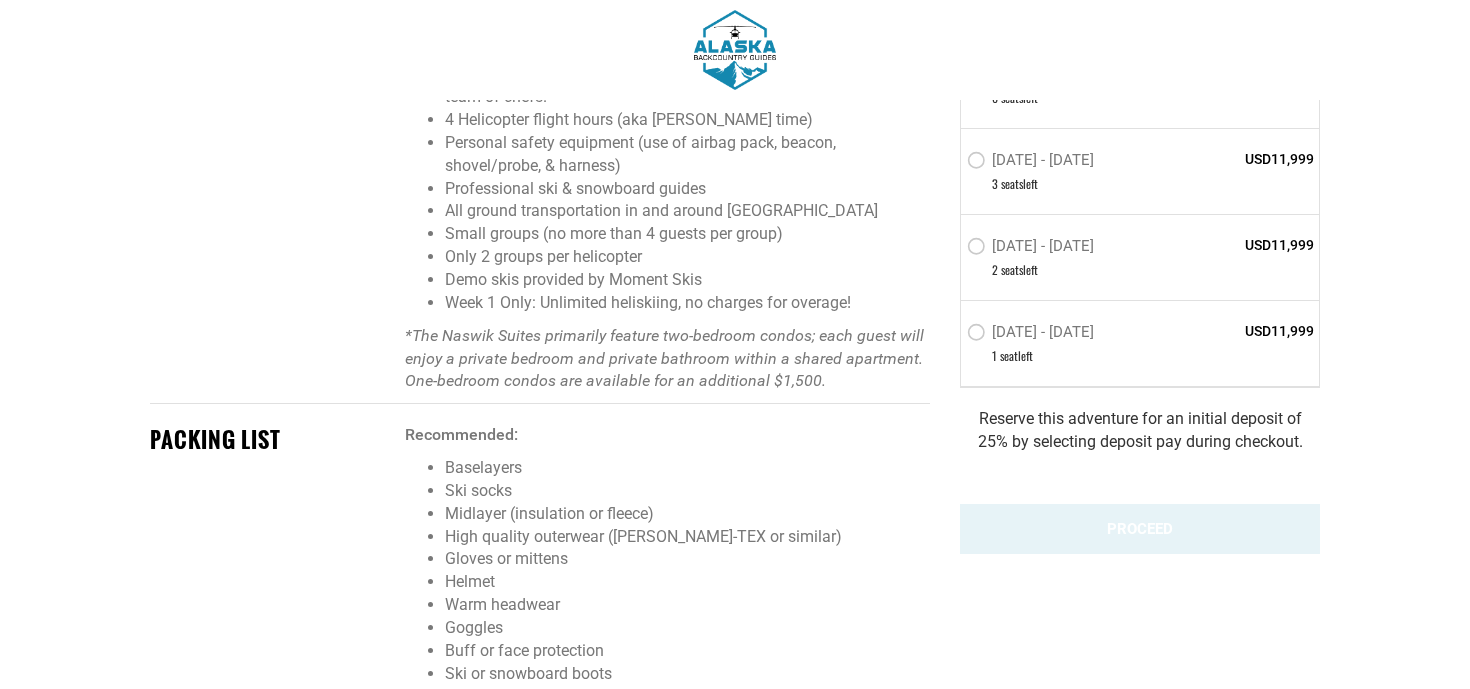 scroll, scrollTop: 1747, scrollLeft: 0, axis: vertical 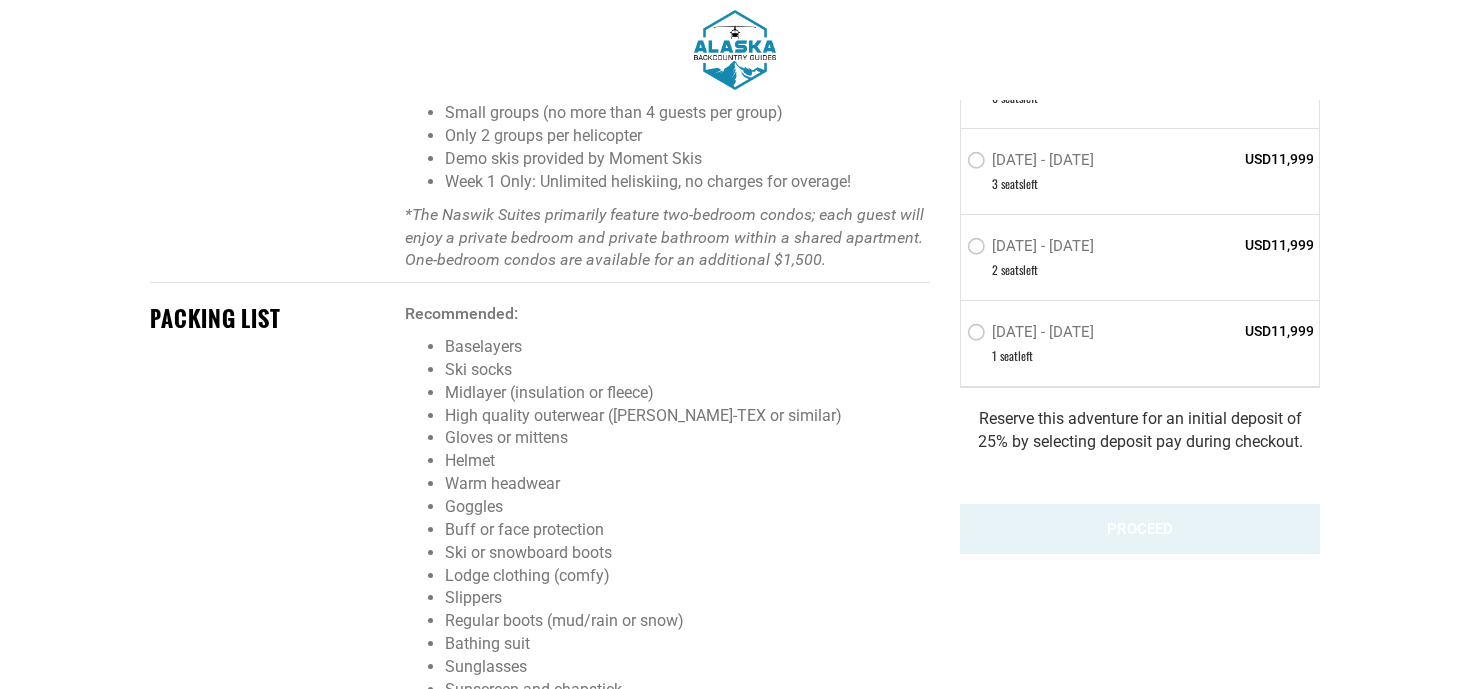 drag, startPoint x: 993, startPoint y: 248, endPoint x: 1134, endPoint y: 341, distance: 168.90826 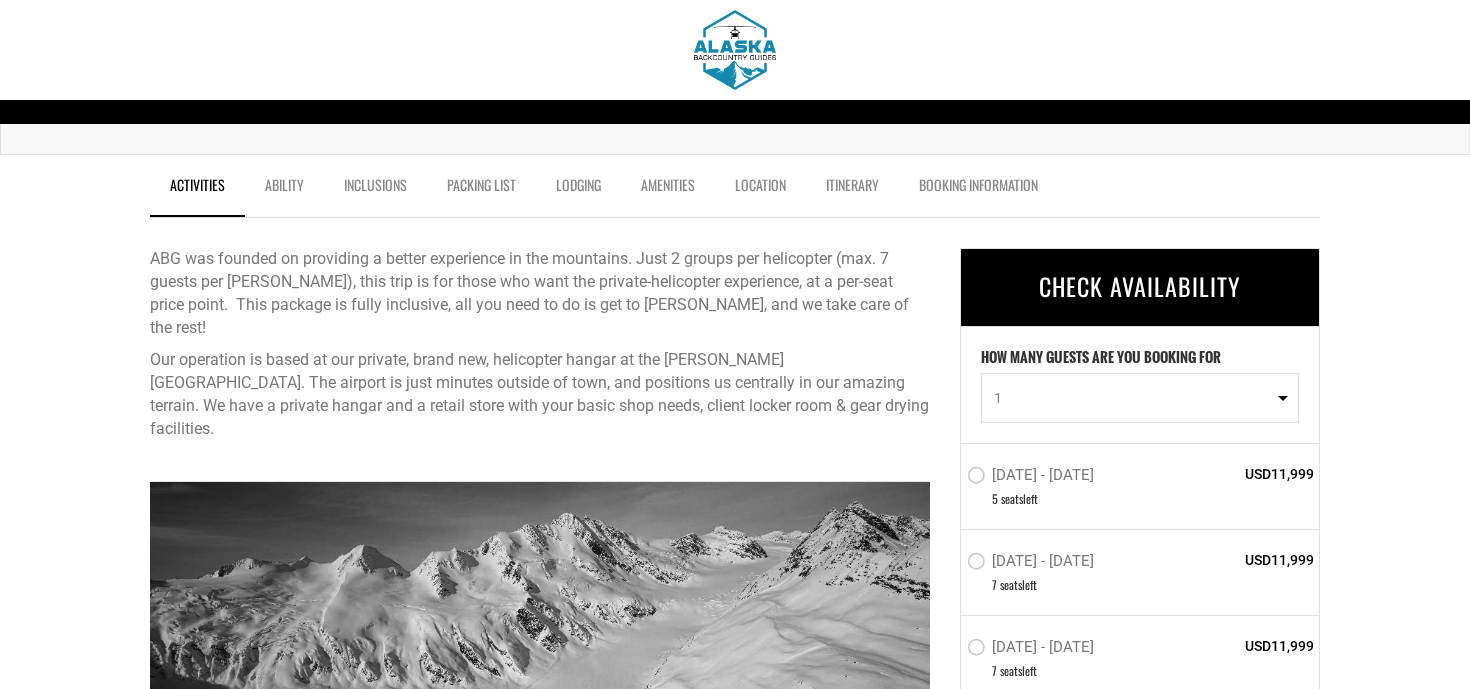 scroll, scrollTop: 0, scrollLeft: 0, axis: both 